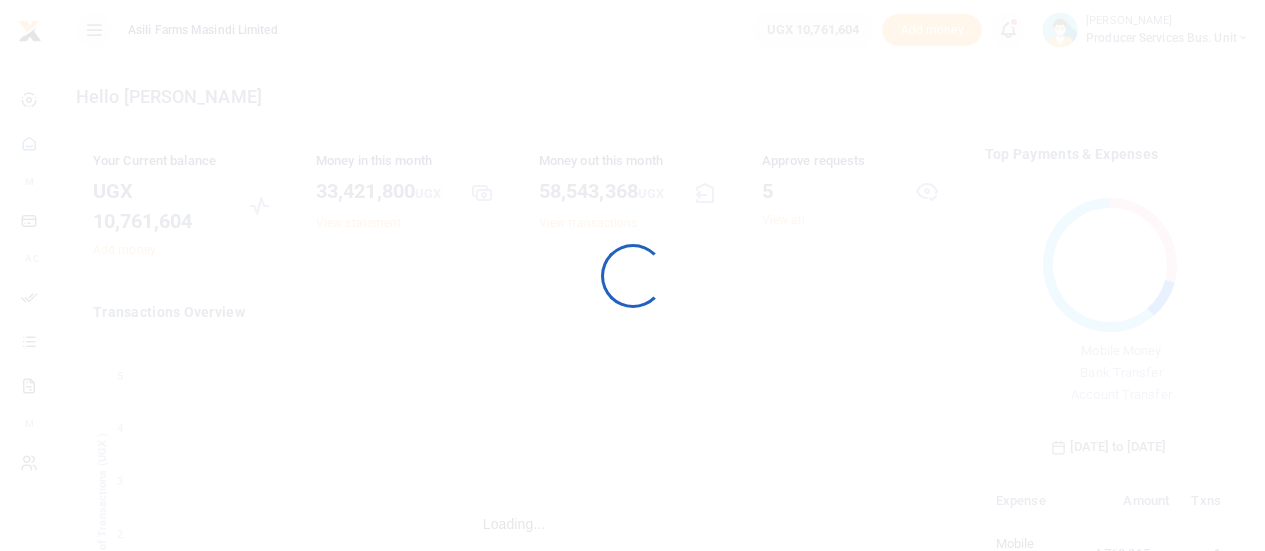 scroll, scrollTop: 0, scrollLeft: 0, axis: both 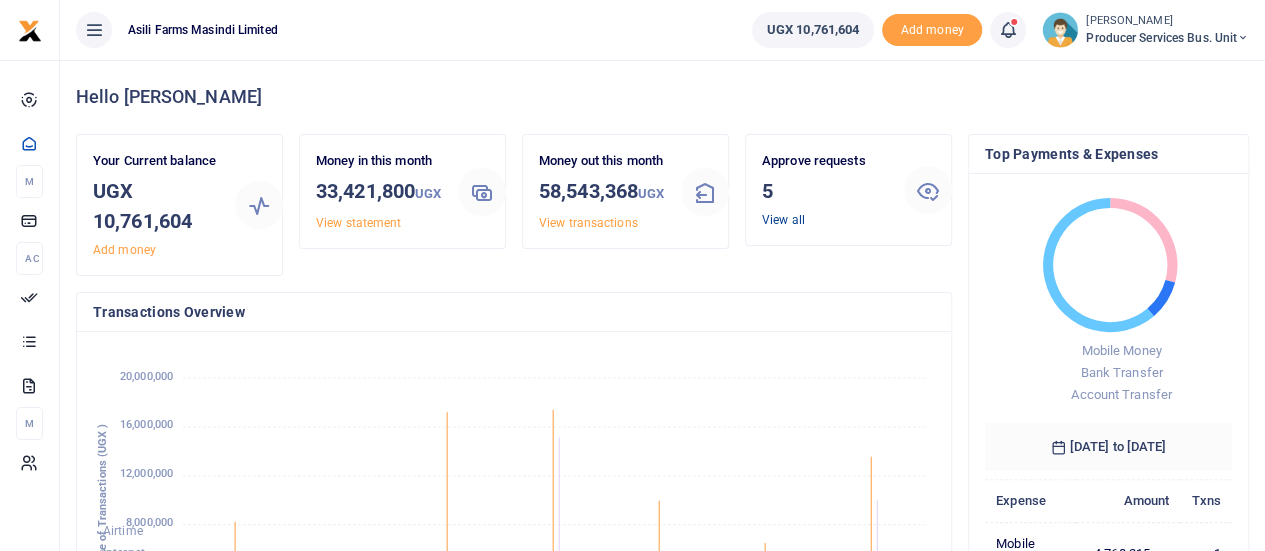 click on "View all" at bounding box center (783, 220) 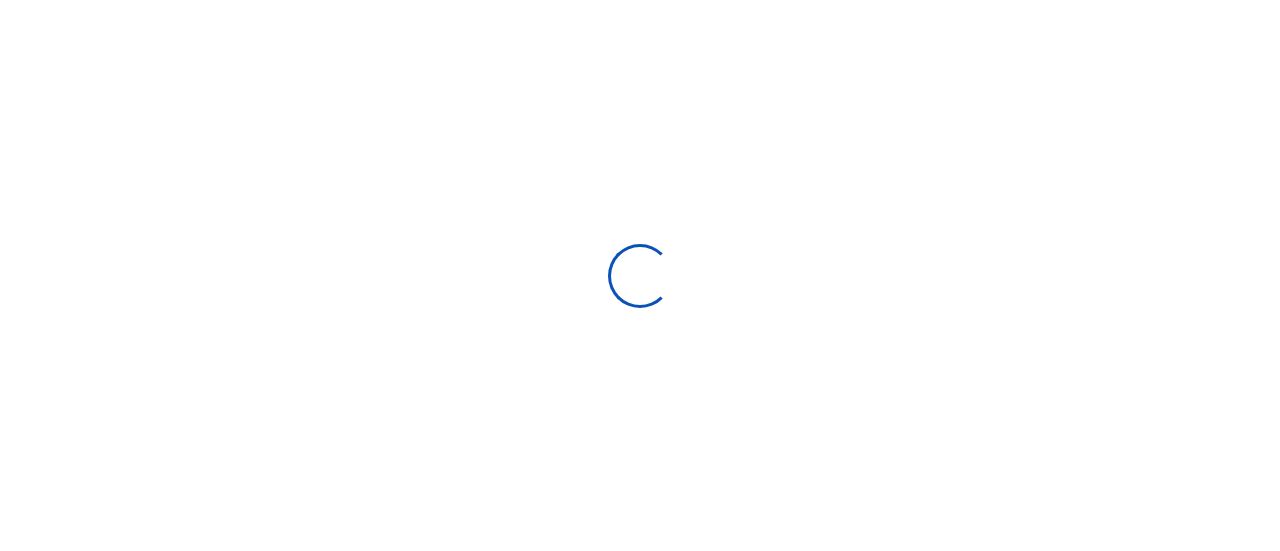 scroll, scrollTop: 0, scrollLeft: 0, axis: both 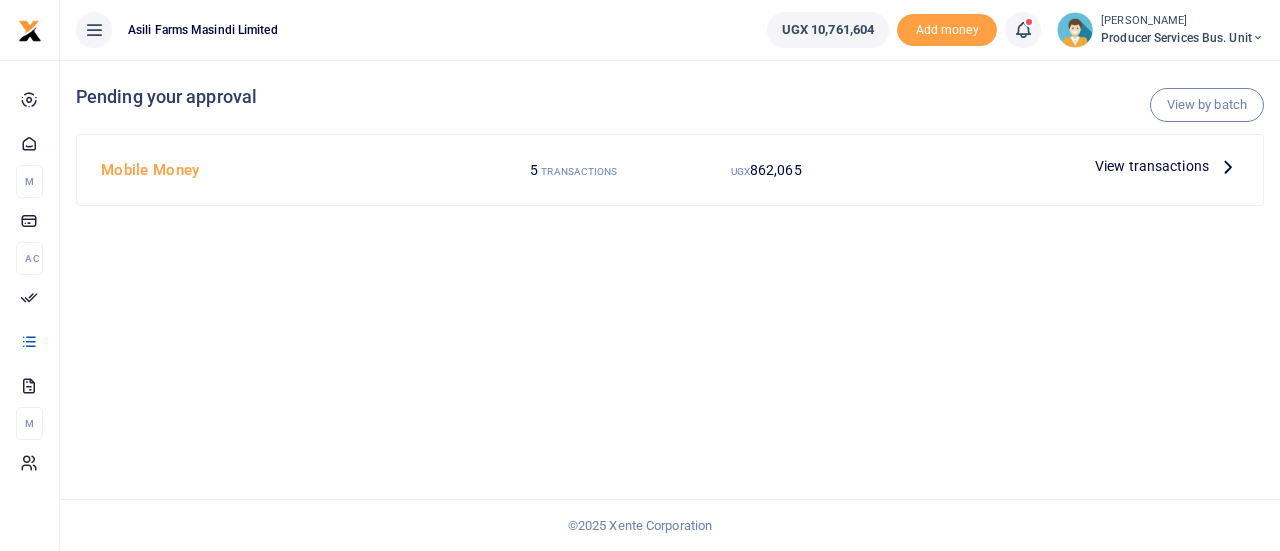 click at bounding box center (1228, 166) 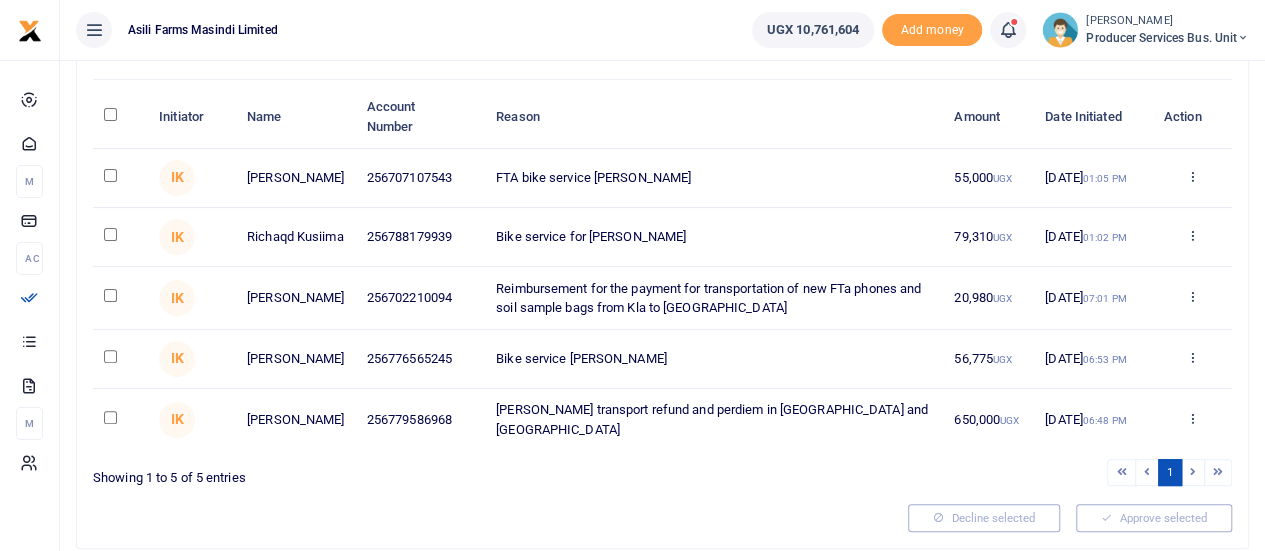 scroll, scrollTop: 200, scrollLeft: 0, axis: vertical 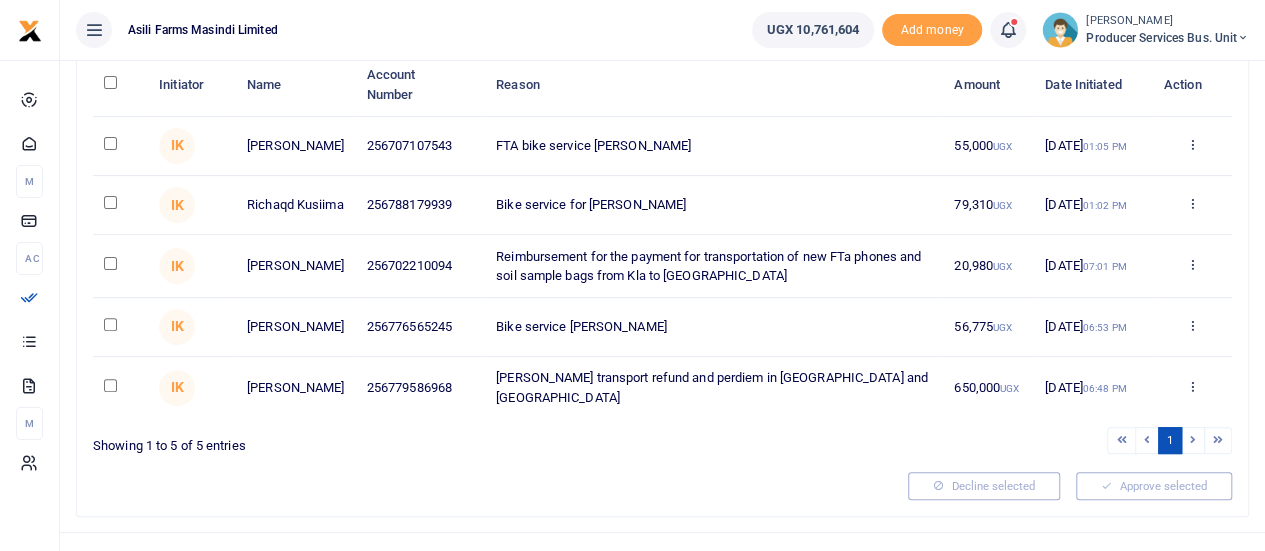 click at bounding box center (110, 82) 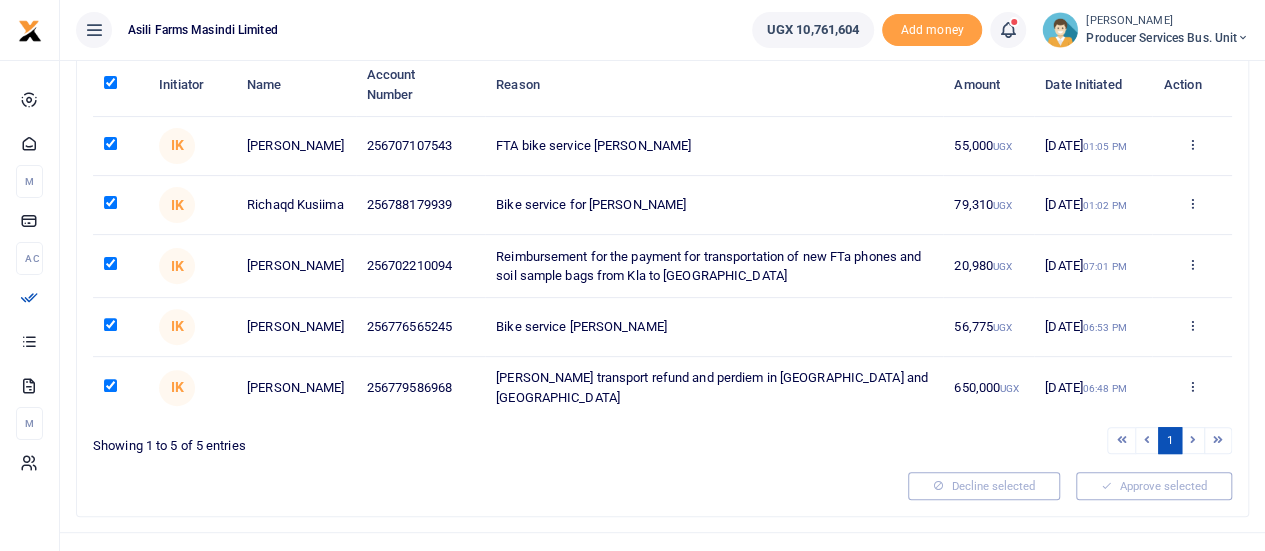 checkbox on "true" 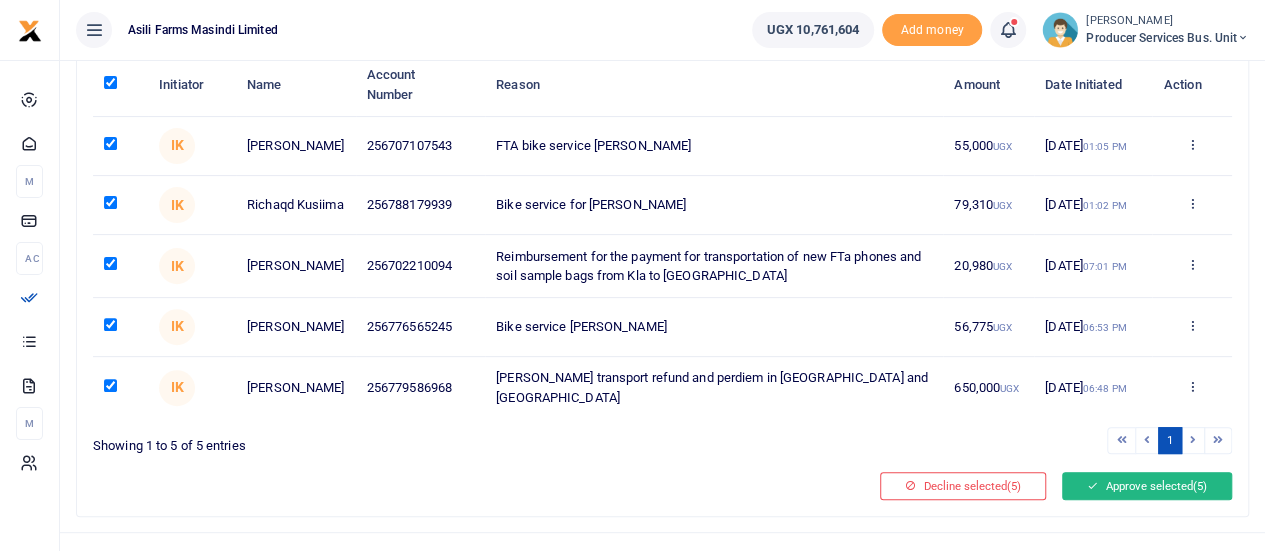 click on "Approve selected  (5)" at bounding box center (1147, 486) 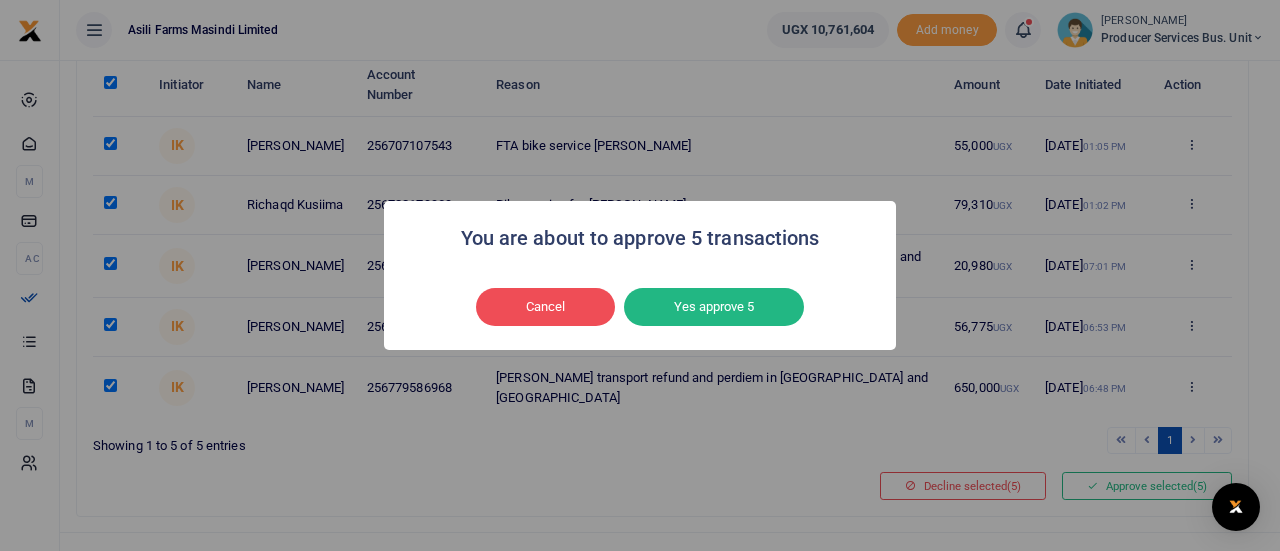 drag, startPoint x: 706, startPoint y: 302, endPoint x: 980, endPoint y: 15, distance: 396.7934 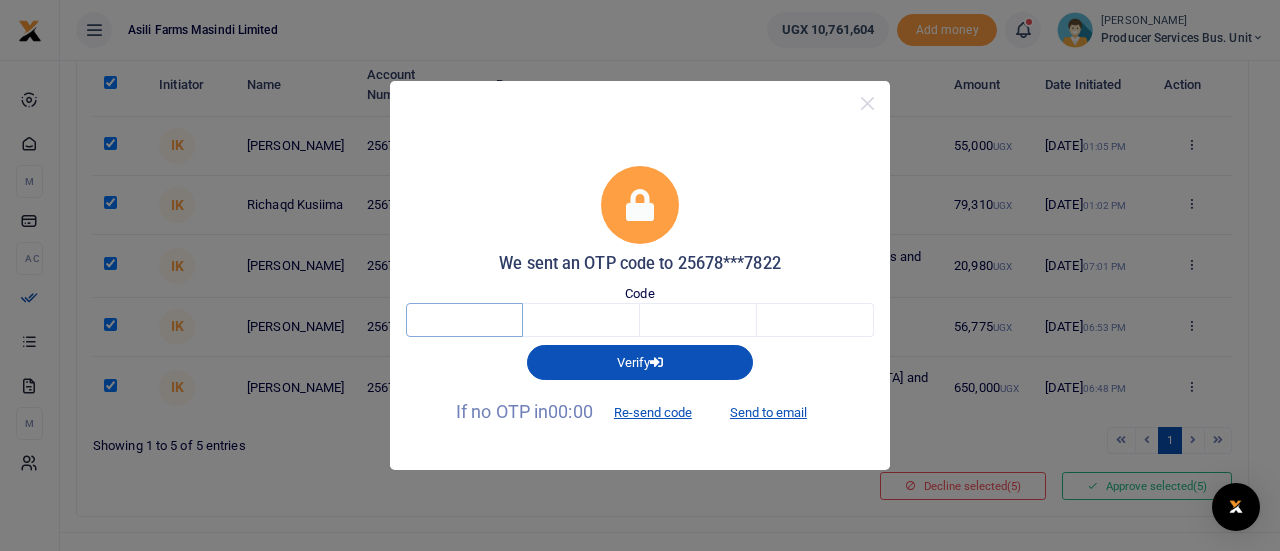 click at bounding box center [464, 320] 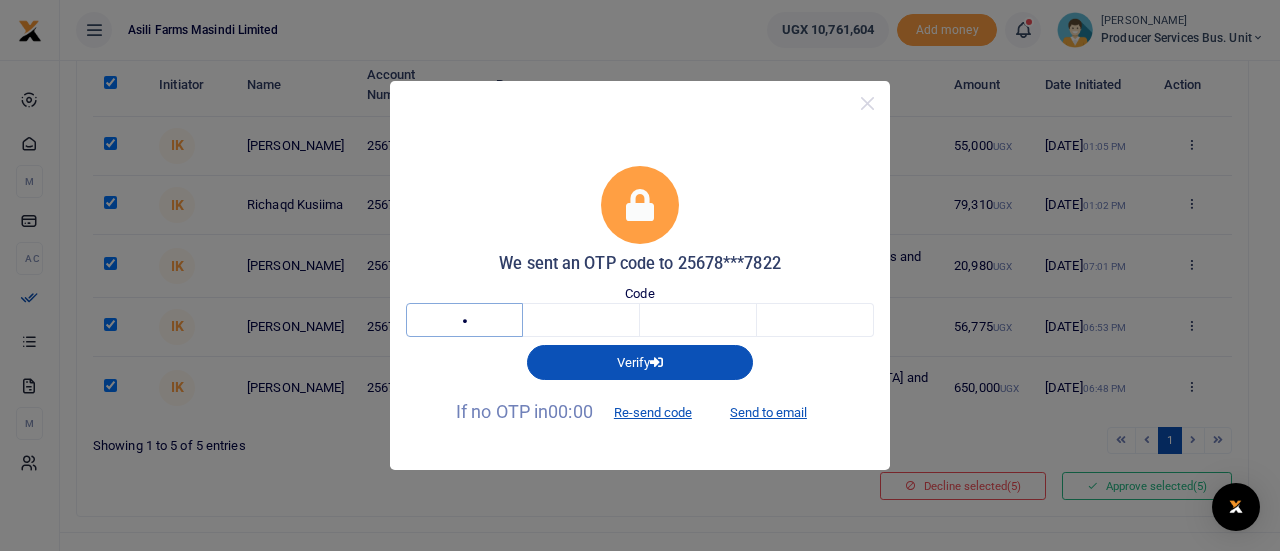 type on "8" 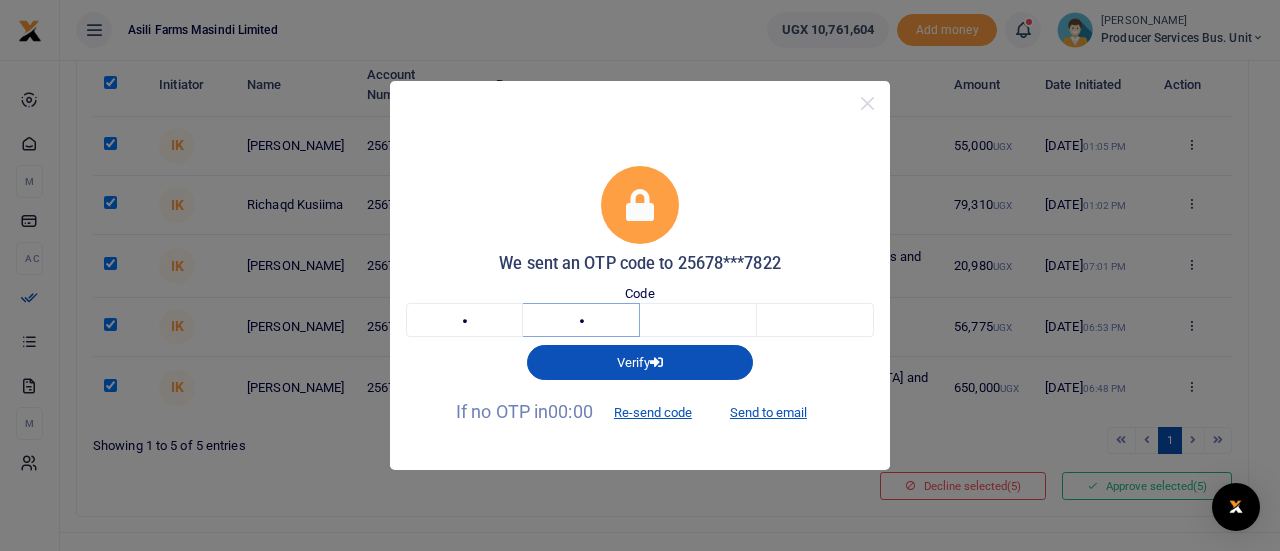 type on "0" 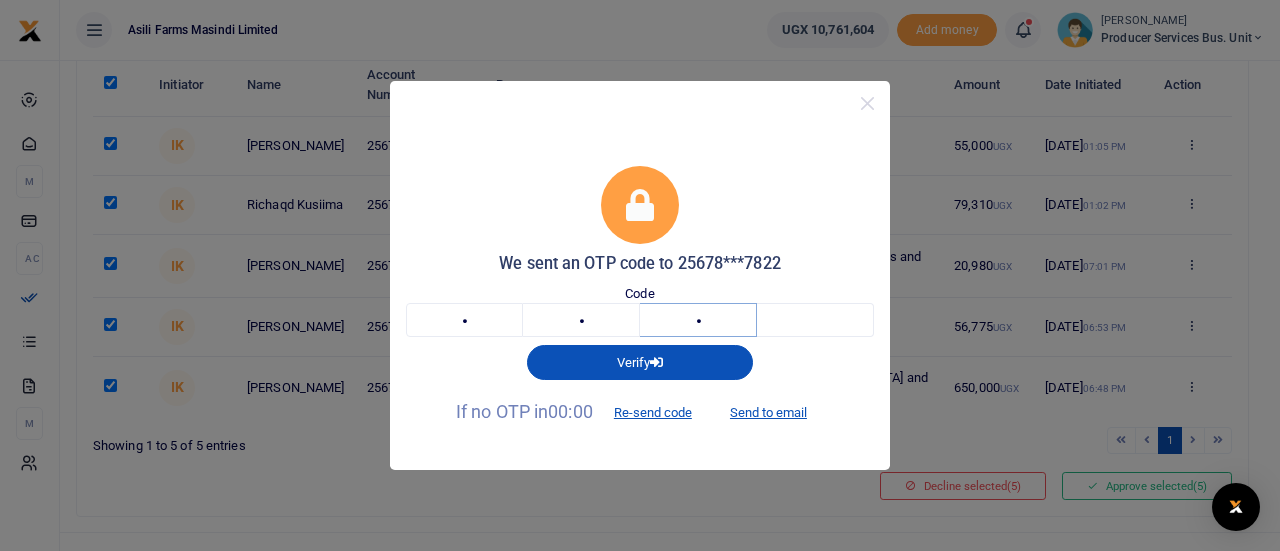 type on "9" 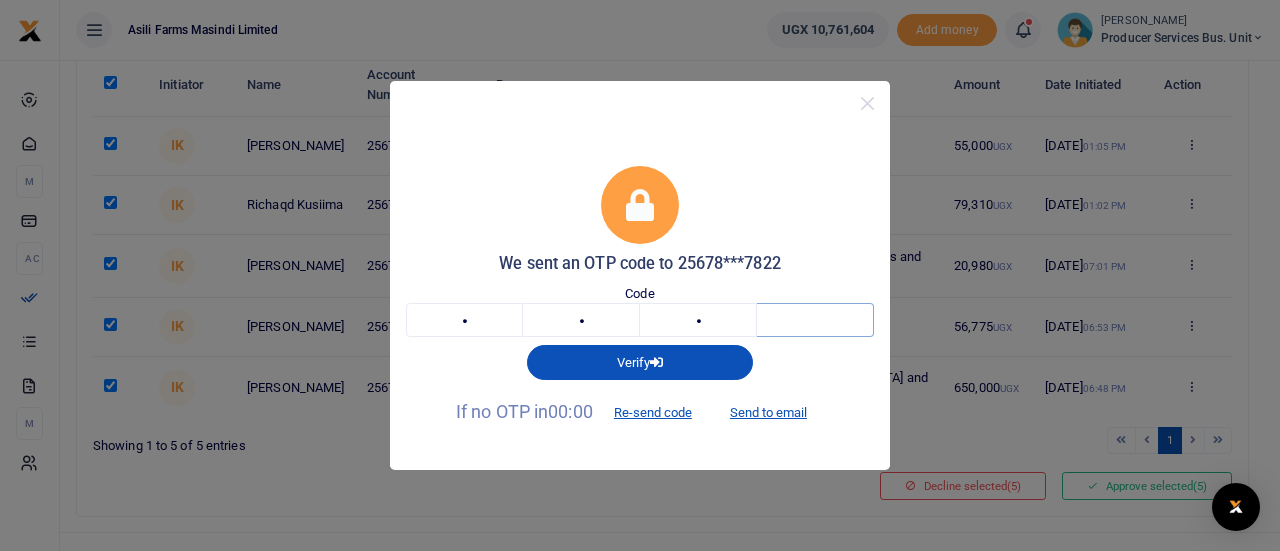 type on "5" 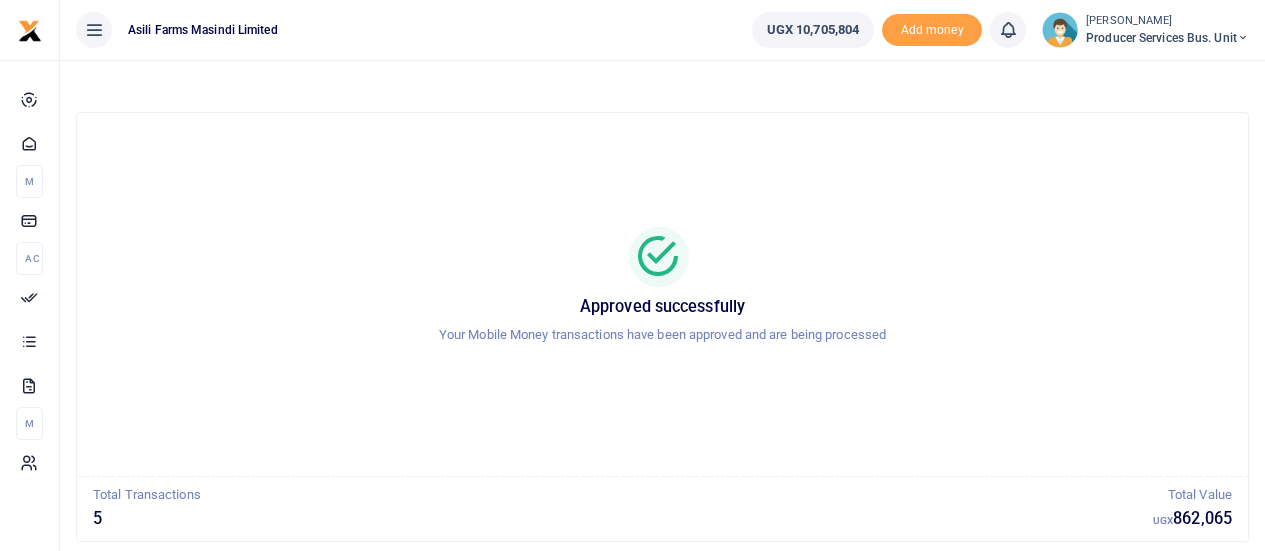 scroll, scrollTop: 0, scrollLeft: 0, axis: both 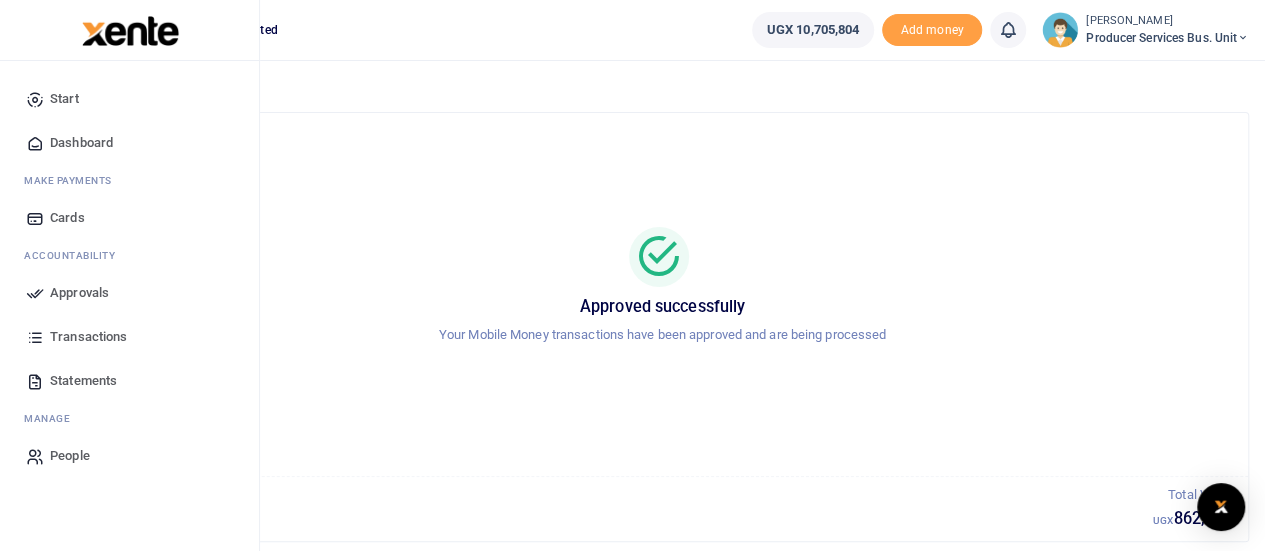 click on "Transactions" at bounding box center (129, 337) 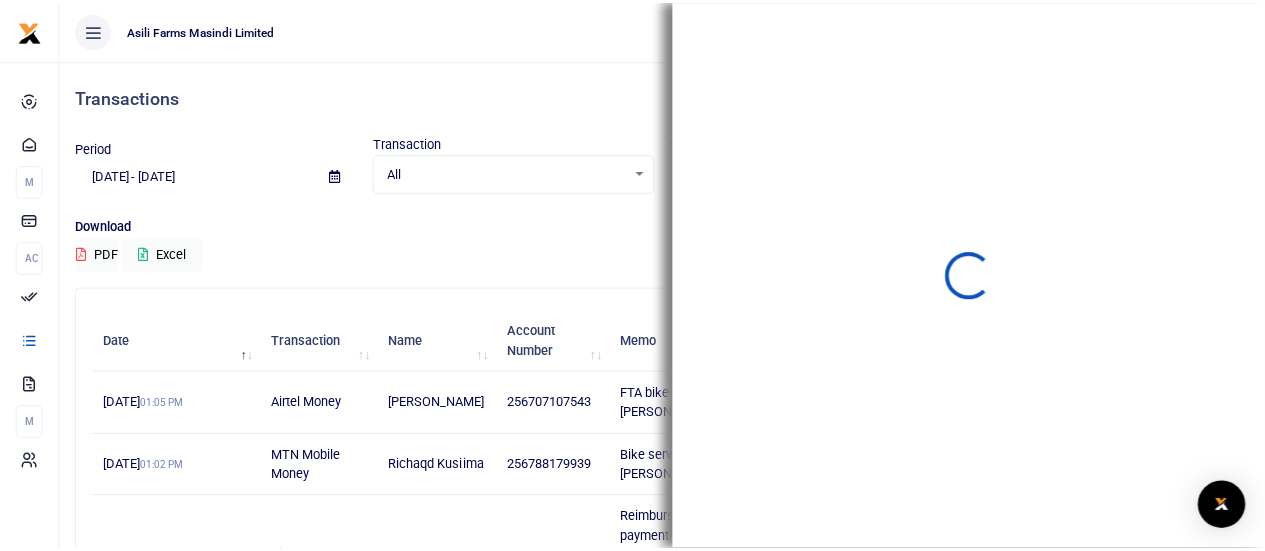 scroll, scrollTop: 200, scrollLeft: 0, axis: vertical 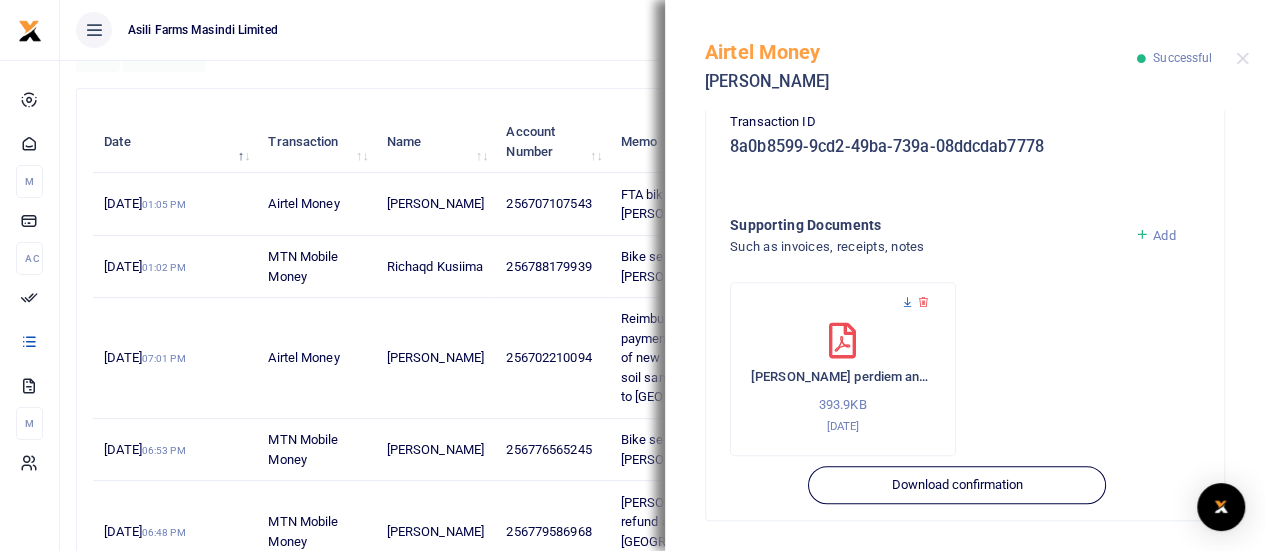 click at bounding box center (907, 302) 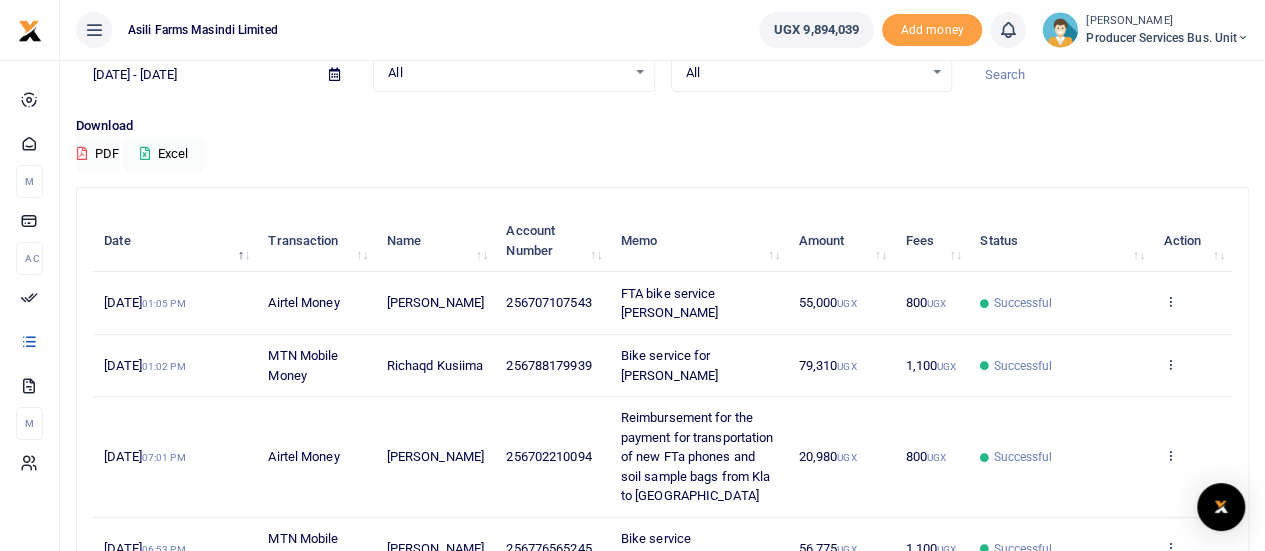 scroll, scrollTop: 200, scrollLeft: 0, axis: vertical 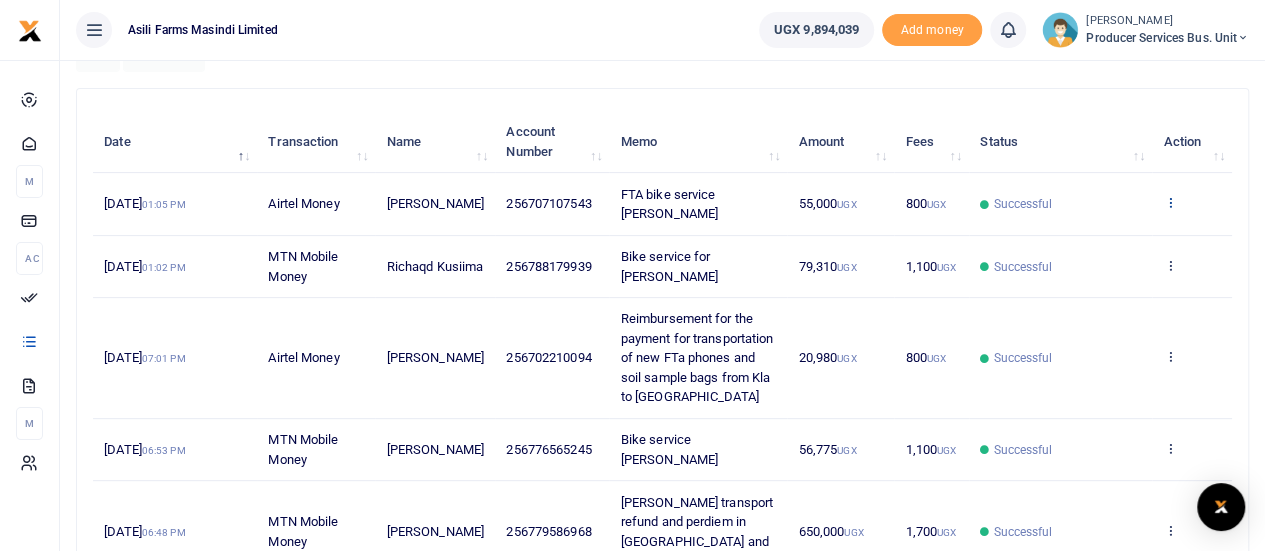 click at bounding box center (1169, 202) 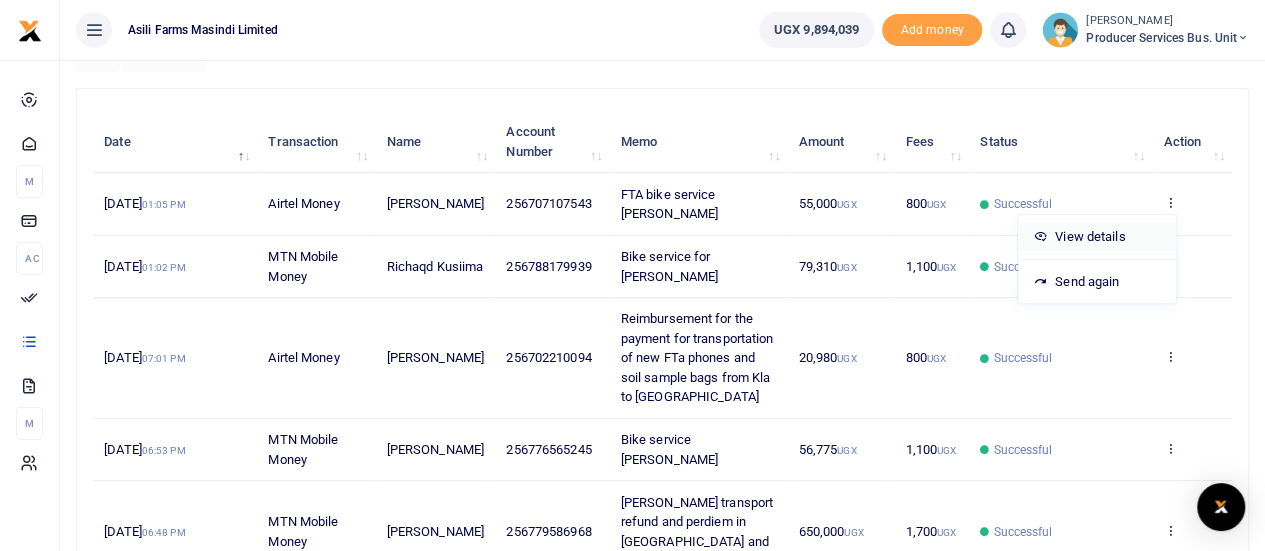 click on "View details" at bounding box center (1097, 237) 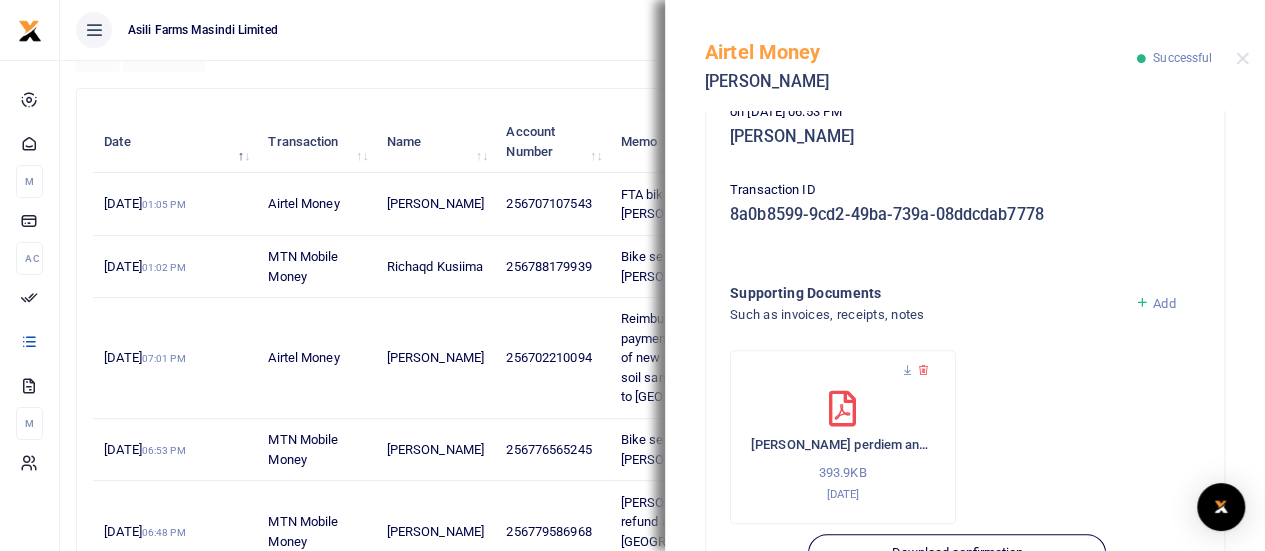 scroll, scrollTop: 596, scrollLeft: 0, axis: vertical 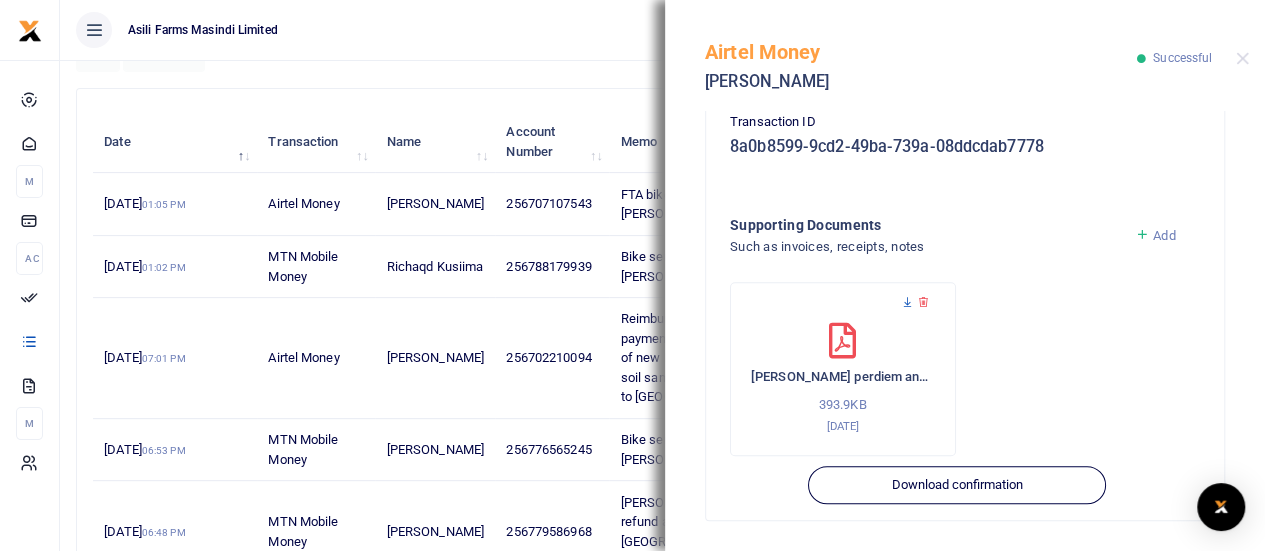 click at bounding box center (907, 302) 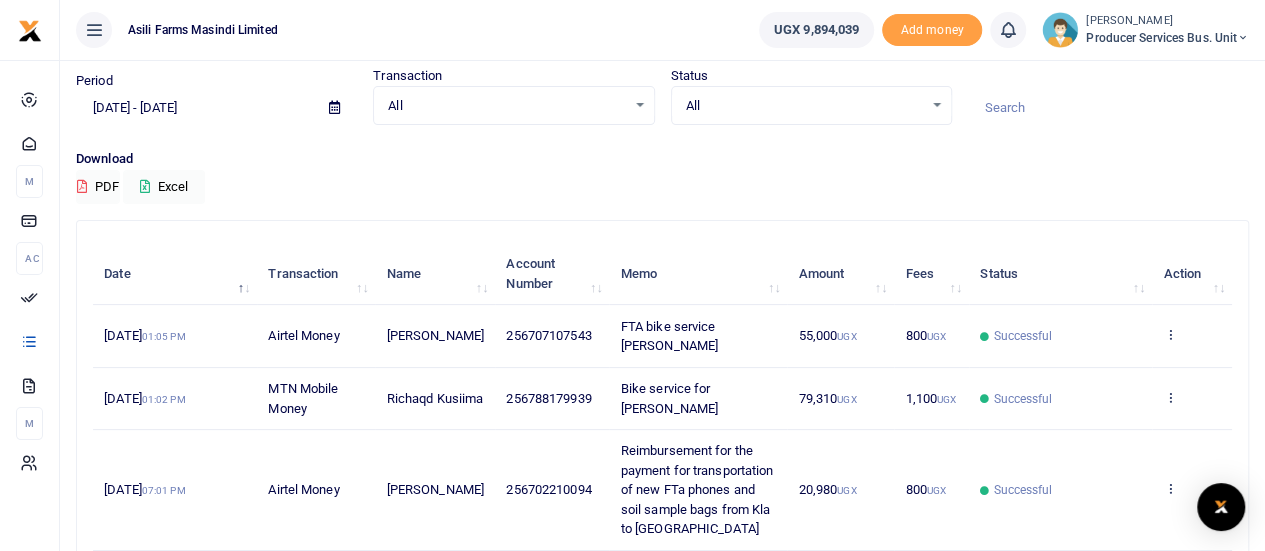 scroll, scrollTop: 200, scrollLeft: 0, axis: vertical 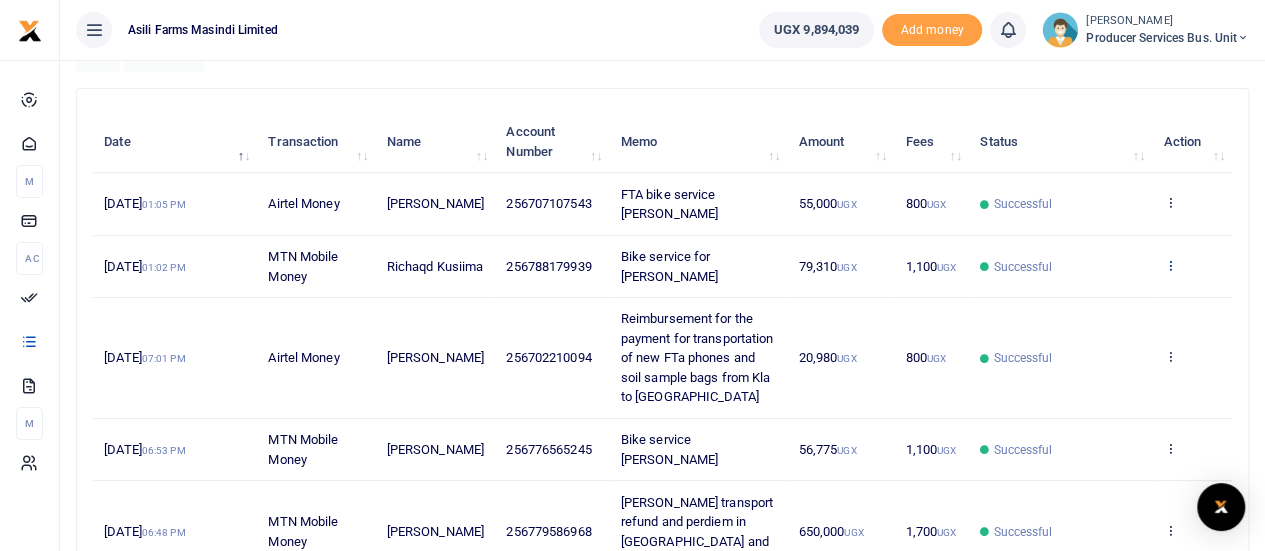 click at bounding box center (1169, 265) 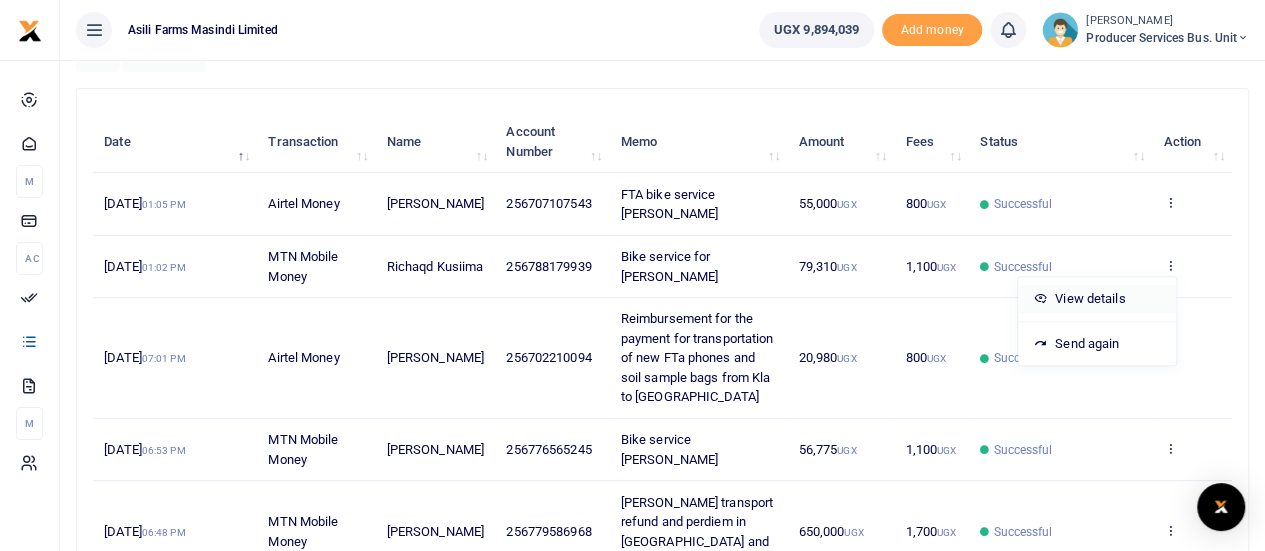 click on "View details" at bounding box center (1097, 299) 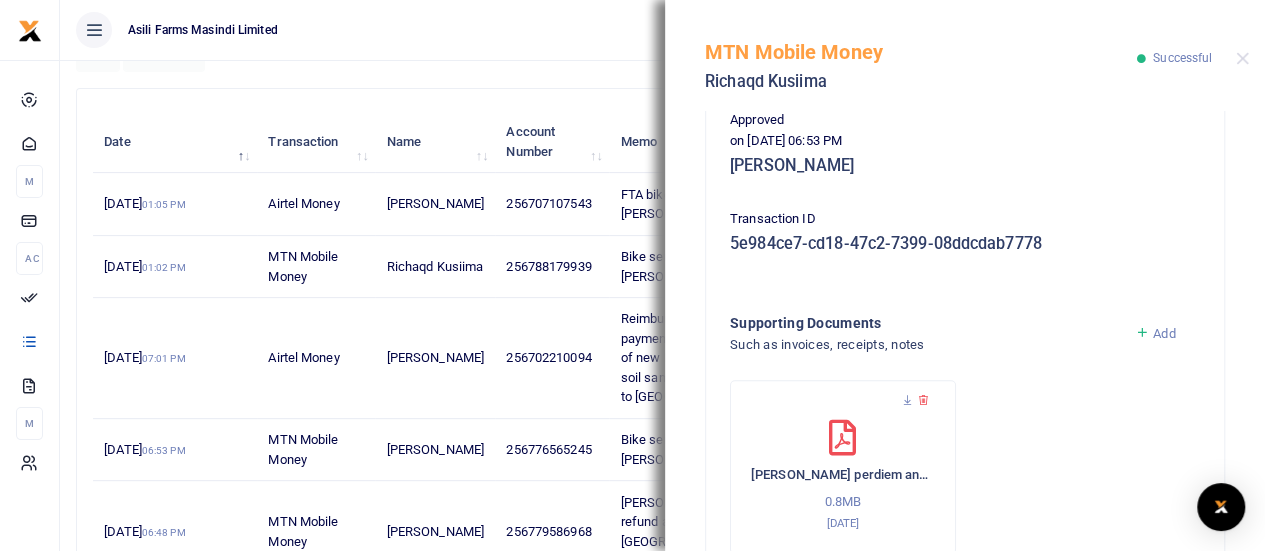 scroll, scrollTop: 674, scrollLeft: 0, axis: vertical 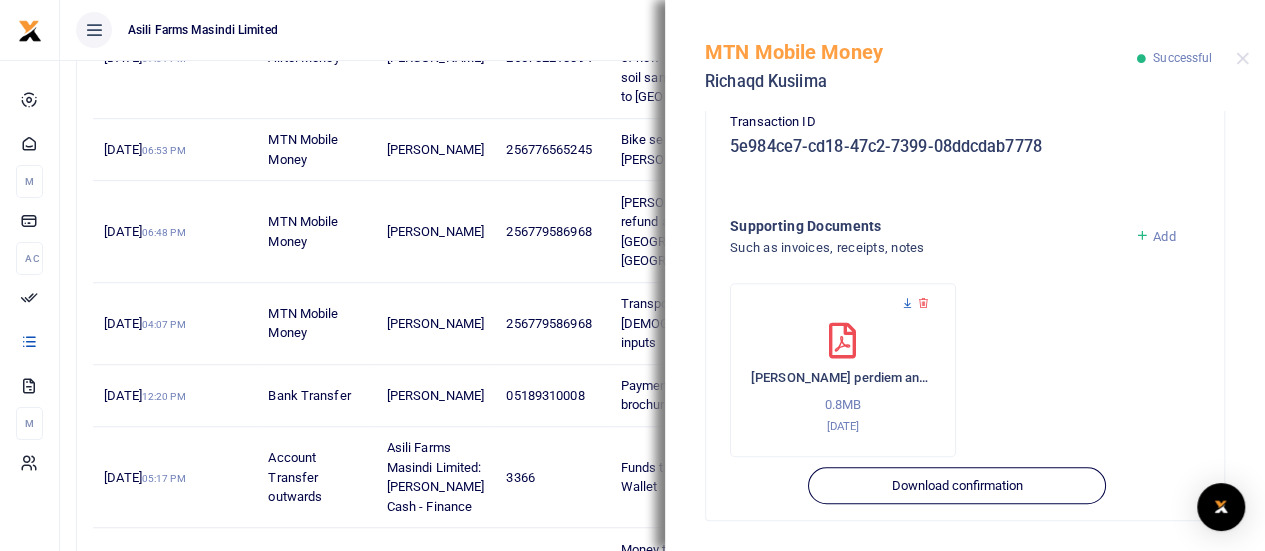 click at bounding box center (907, 303) 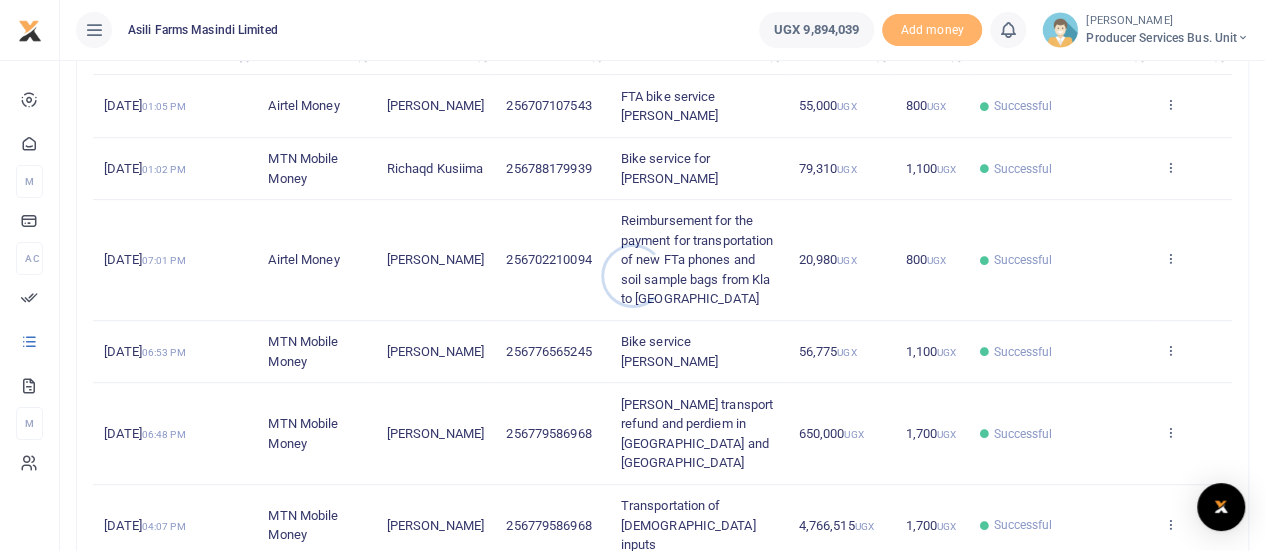 scroll, scrollTop: 300, scrollLeft: 0, axis: vertical 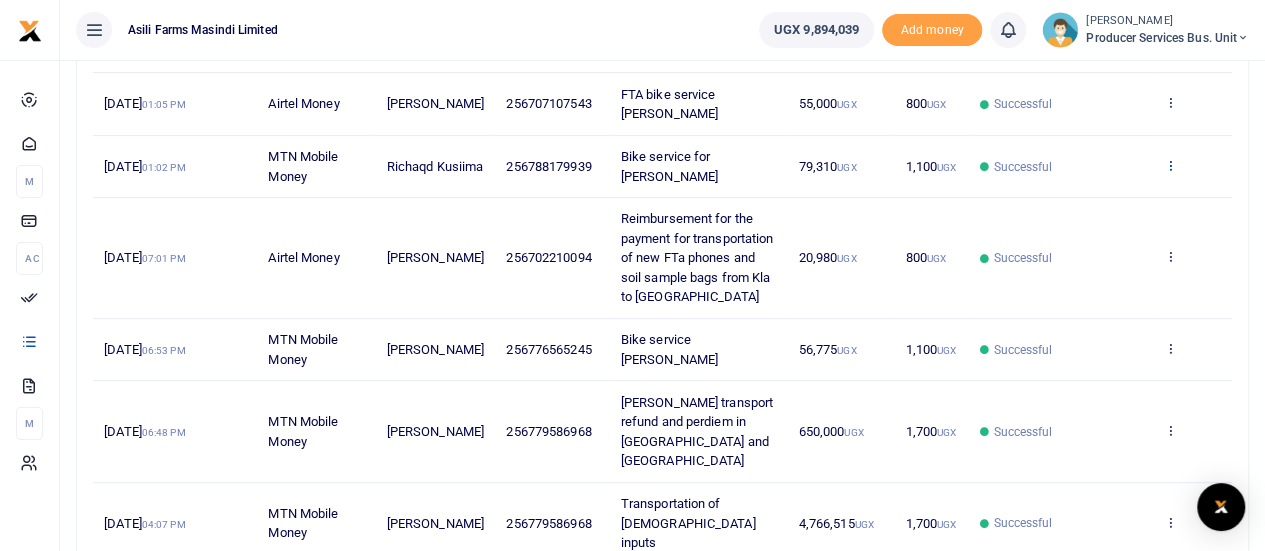 click at bounding box center (1169, 165) 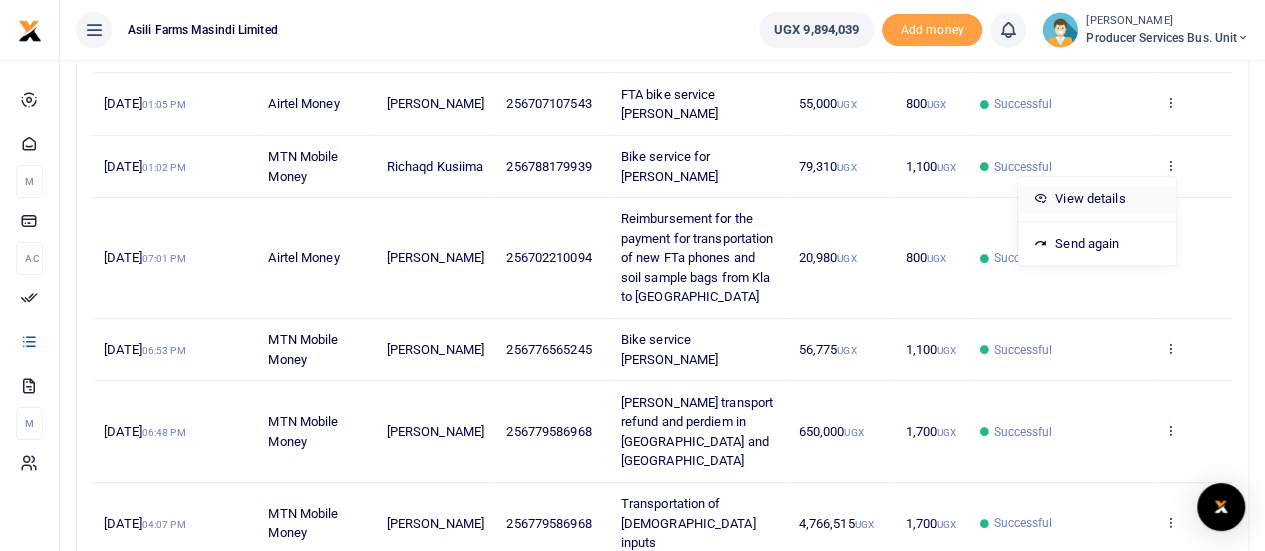 click on "View details" at bounding box center [1097, 199] 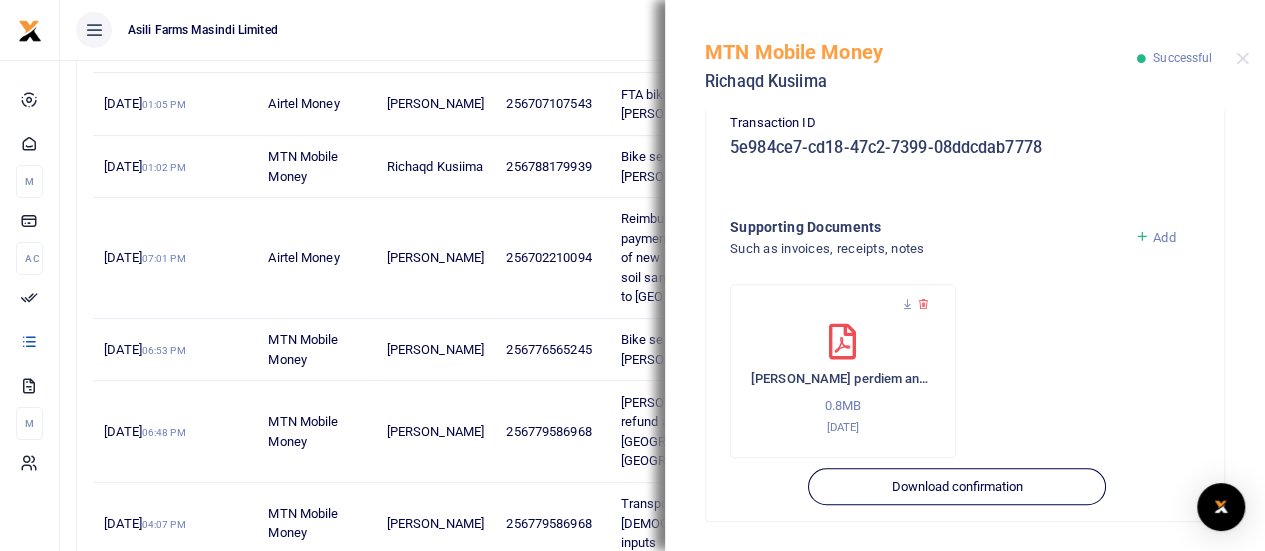 scroll, scrollTop: 674, scrollLeft: 0, axis: vertical 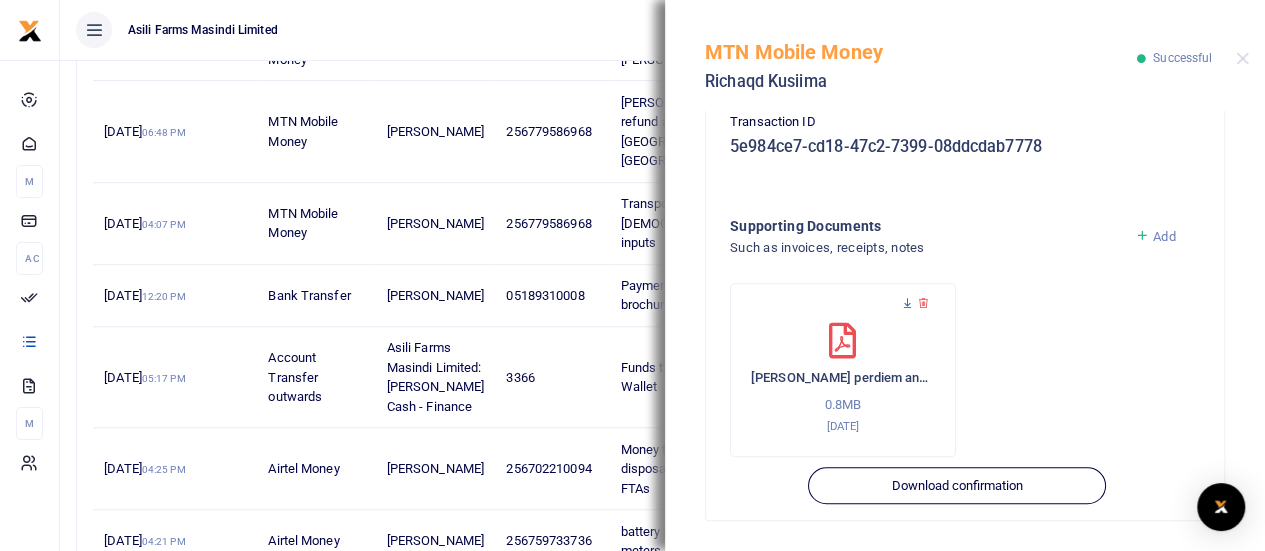 click at bounding box center (907, 303) 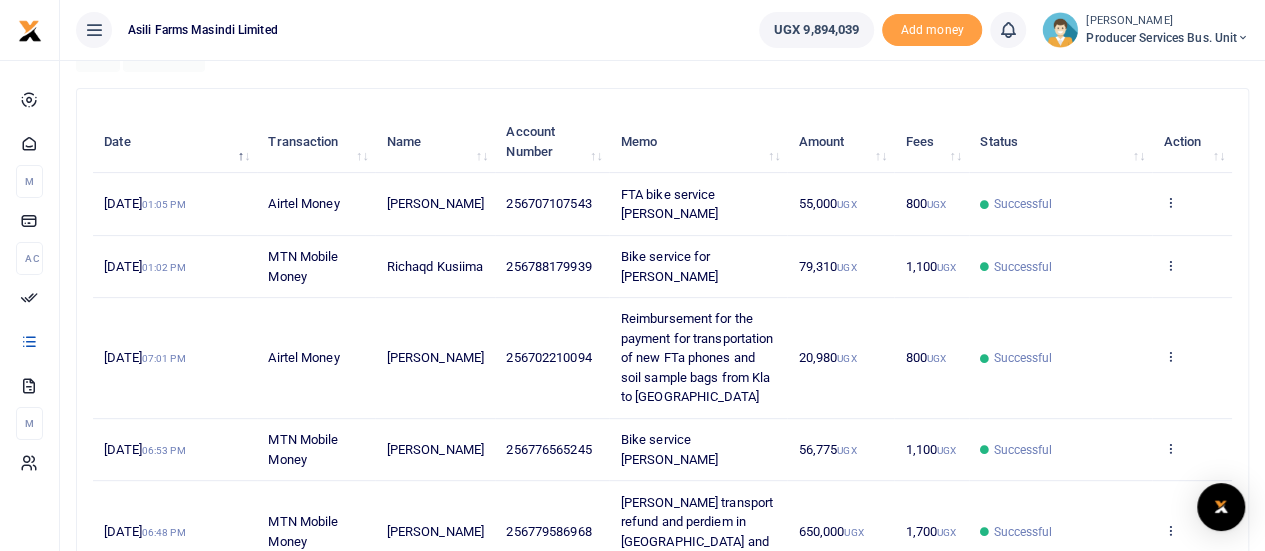 scroll, scrollTop: 300, scrollLeft: 0, axis: vertical 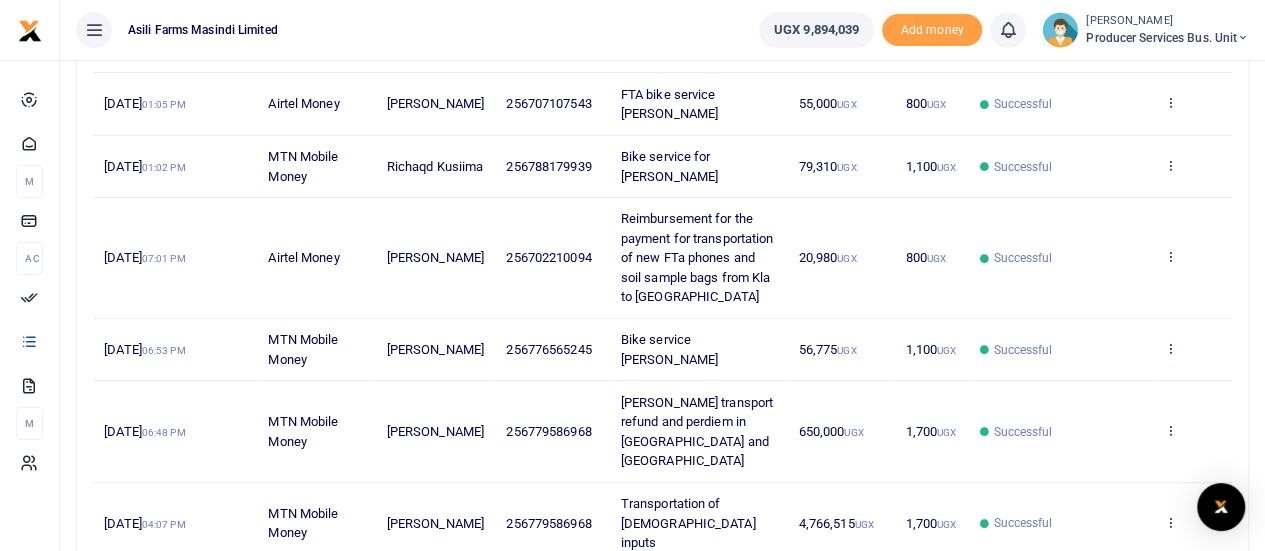 click at bounding box center [1169, 348] 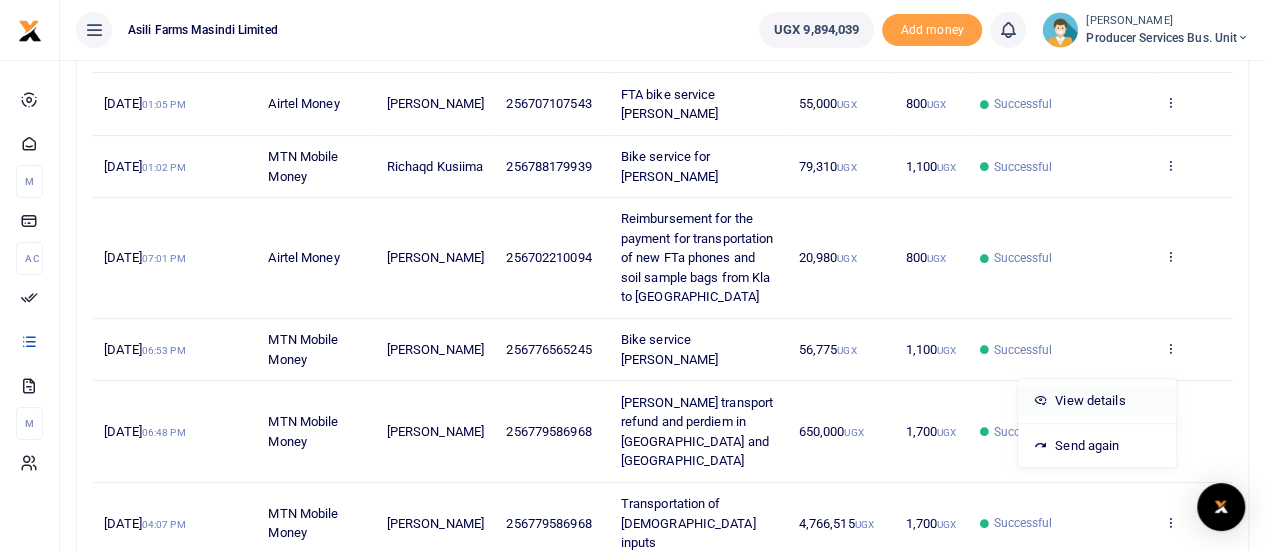 click on "View details" at bounding box center (1097, 401) 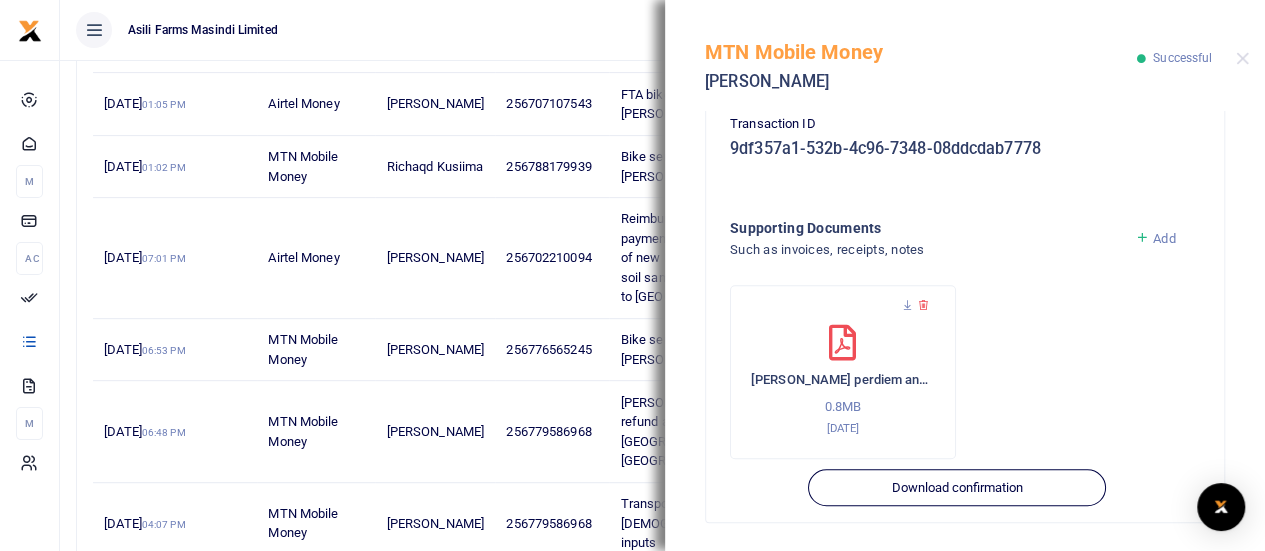 scroll, scrollTop: 674, scrollLeft: 0, axis: vertical 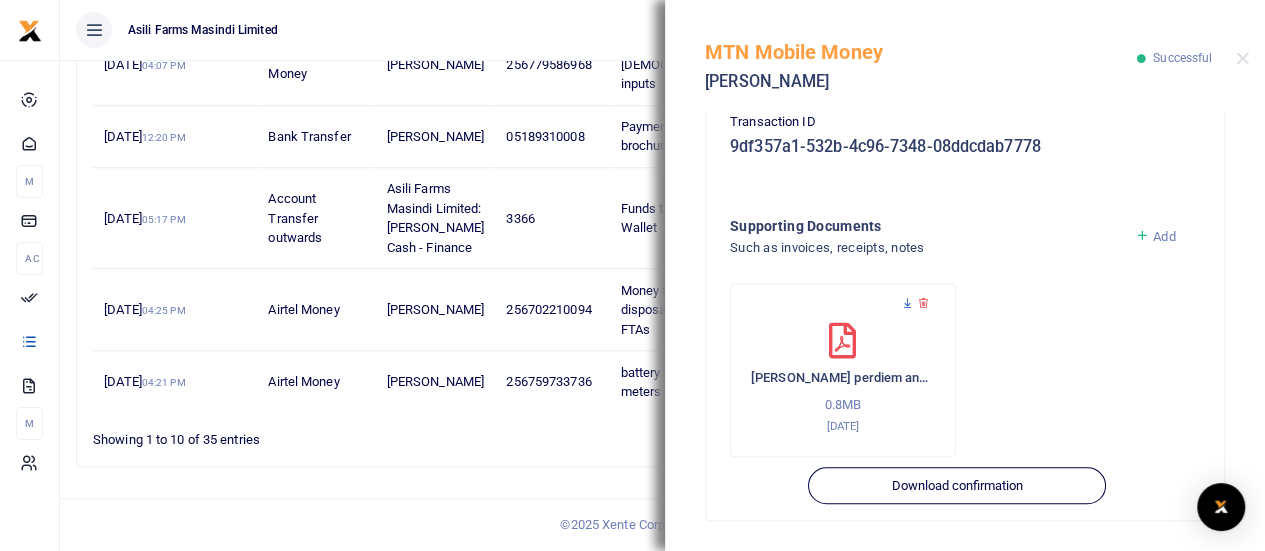 click at bounding box center (907, 303) 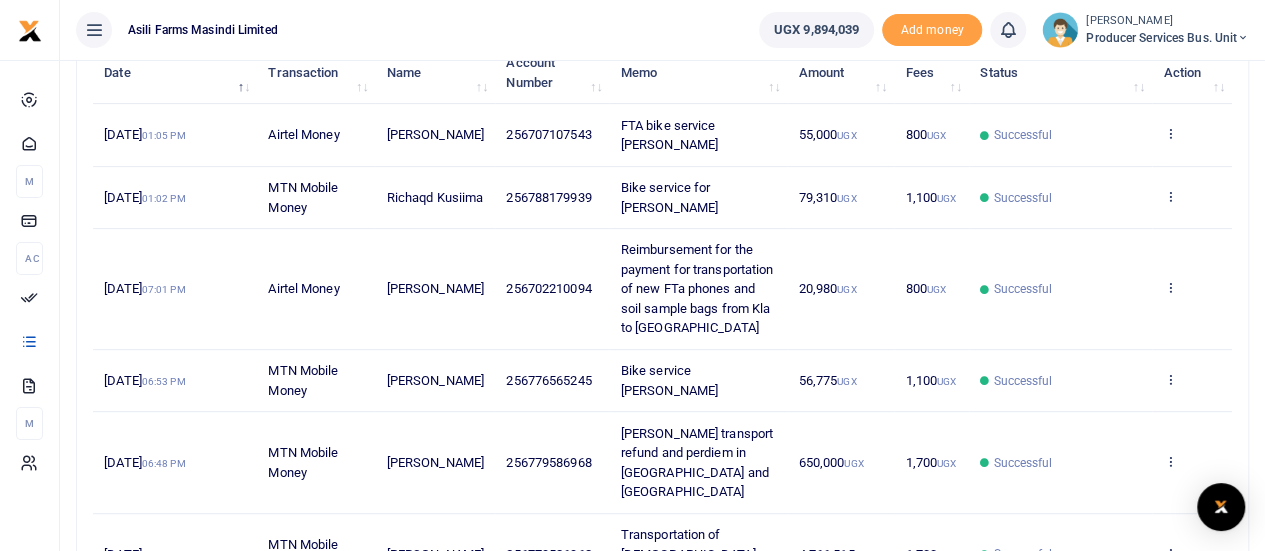 scroll, scrollTop: 300, scrollLeft: 0, axis: vertical 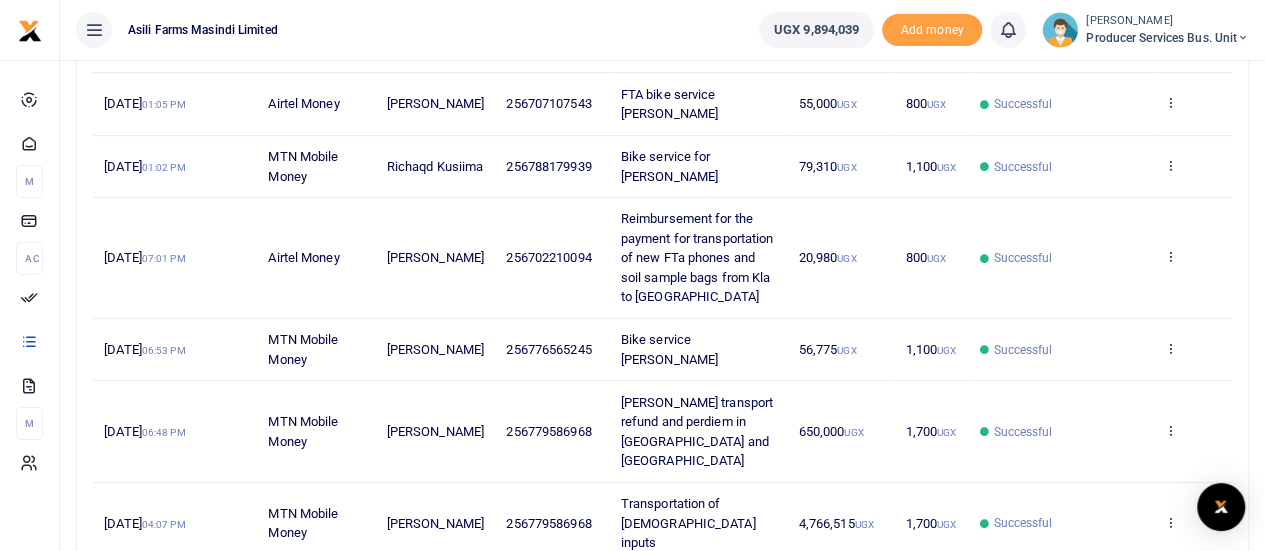 click on "Bike service [PERSON_NAME]" at bounding box center [698, 350] 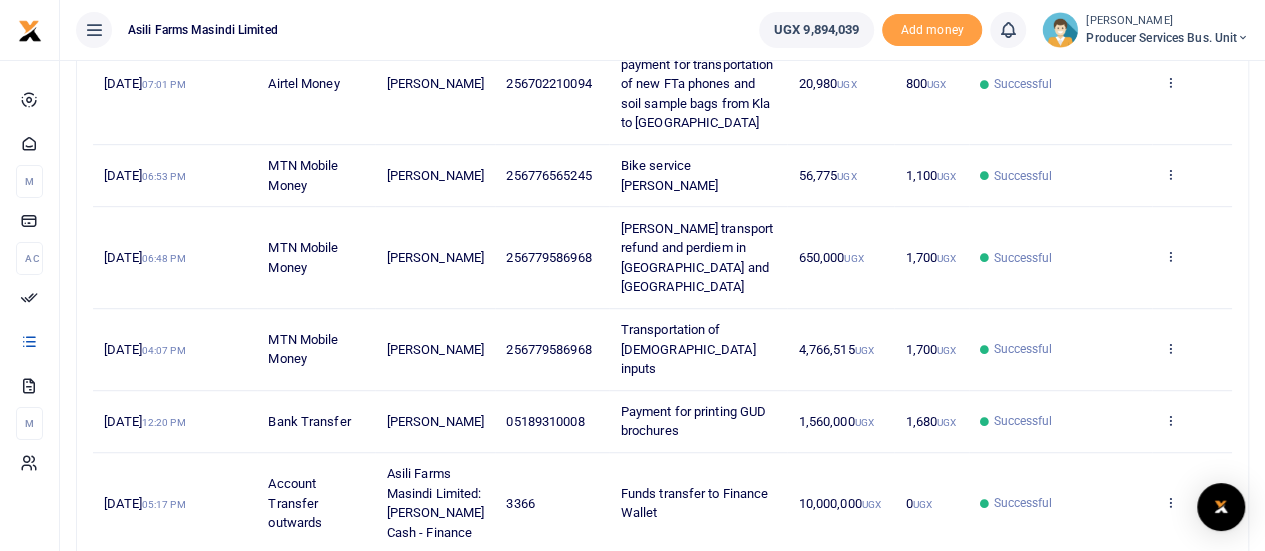scroll, scrollTop: 500, scrollLeft: 0, axis: vertical 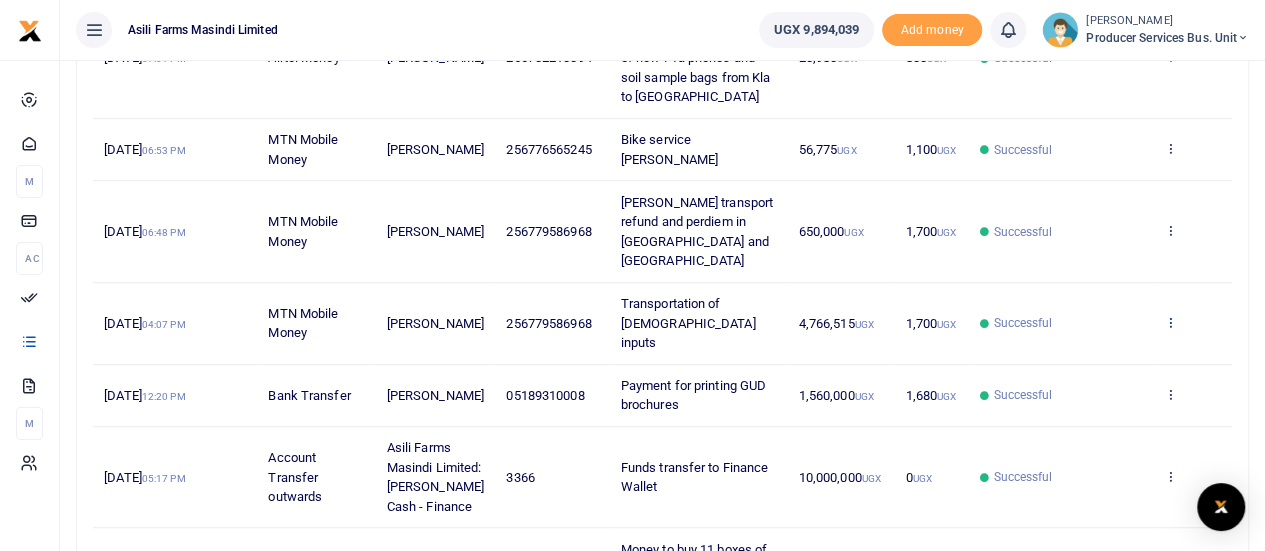 click at bounding box center [1169, 322] 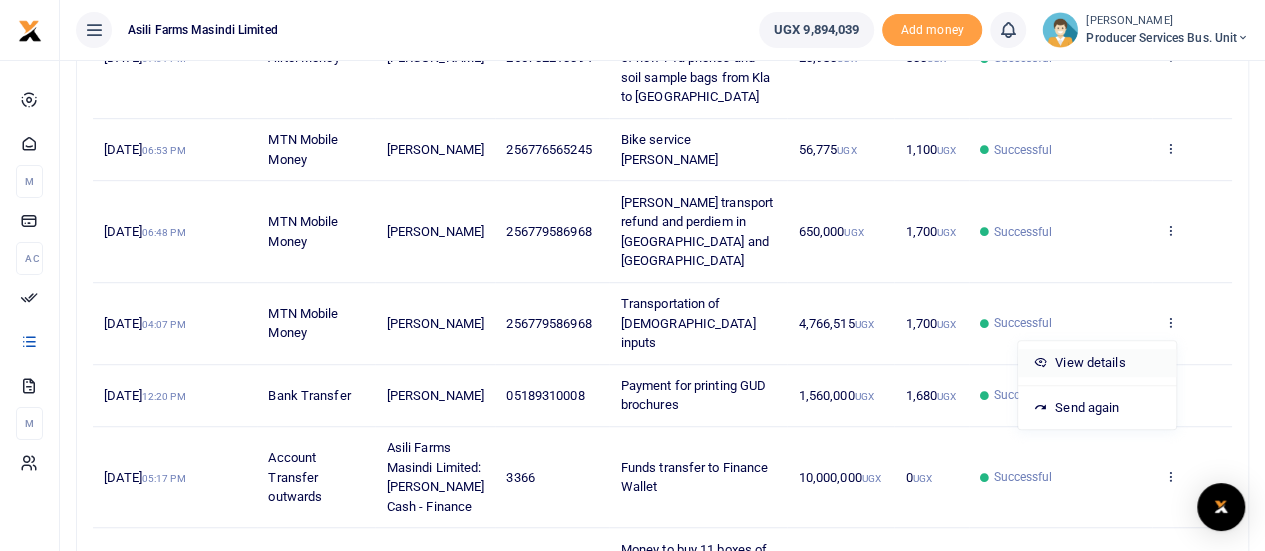 click on "View details" at bounding box center (1097, 363) 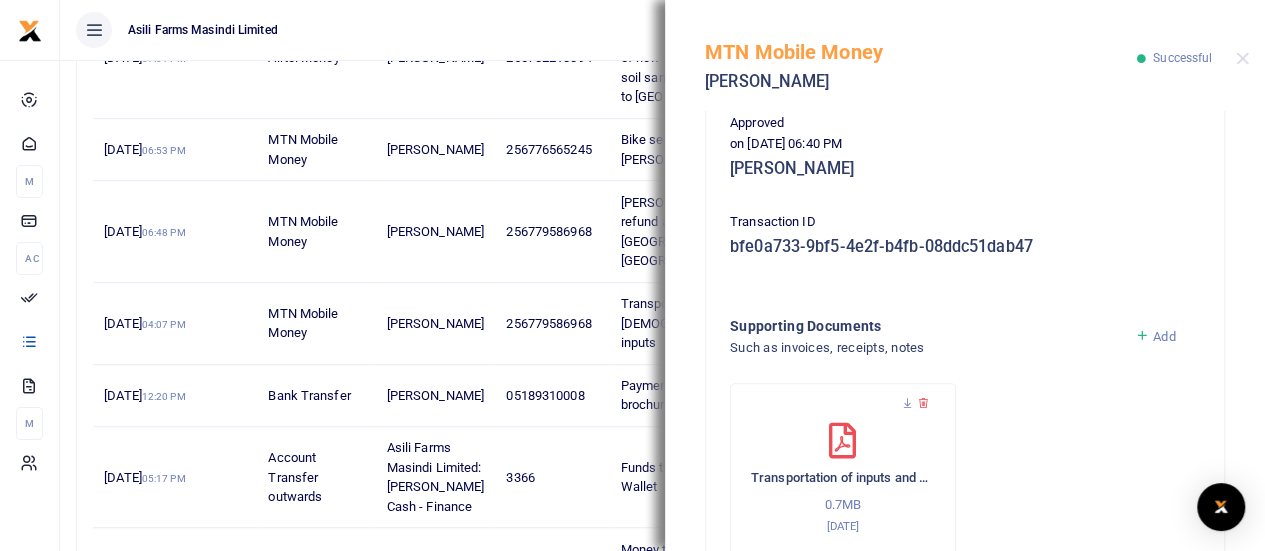 scroll, scrollTop: 674, scrollLeft: 0, axis: vertical 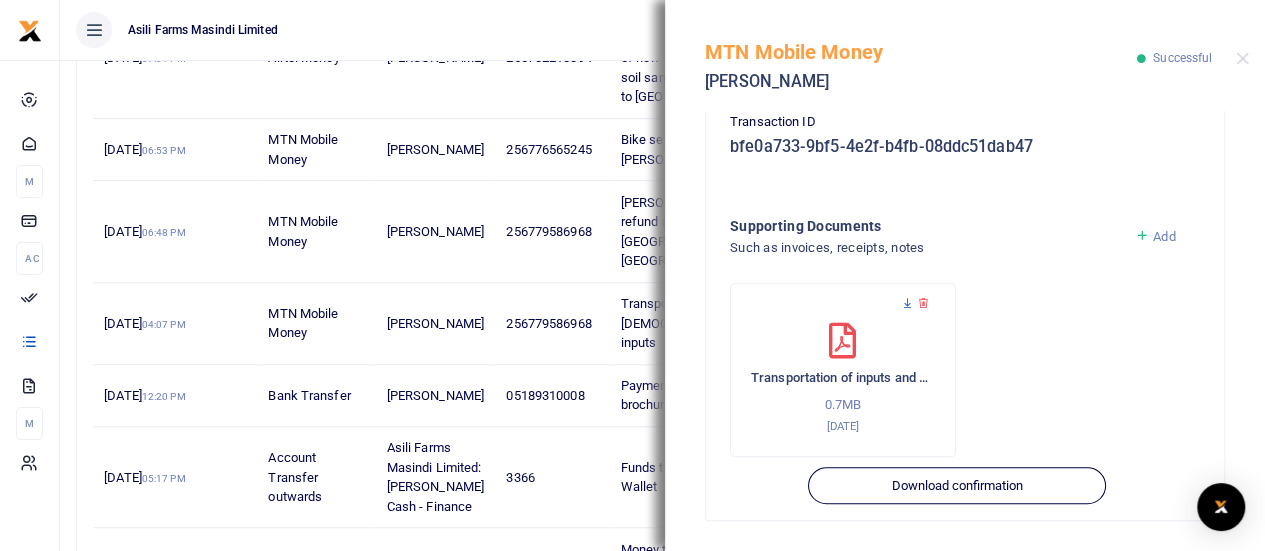 click at bounding box center [907, 303] 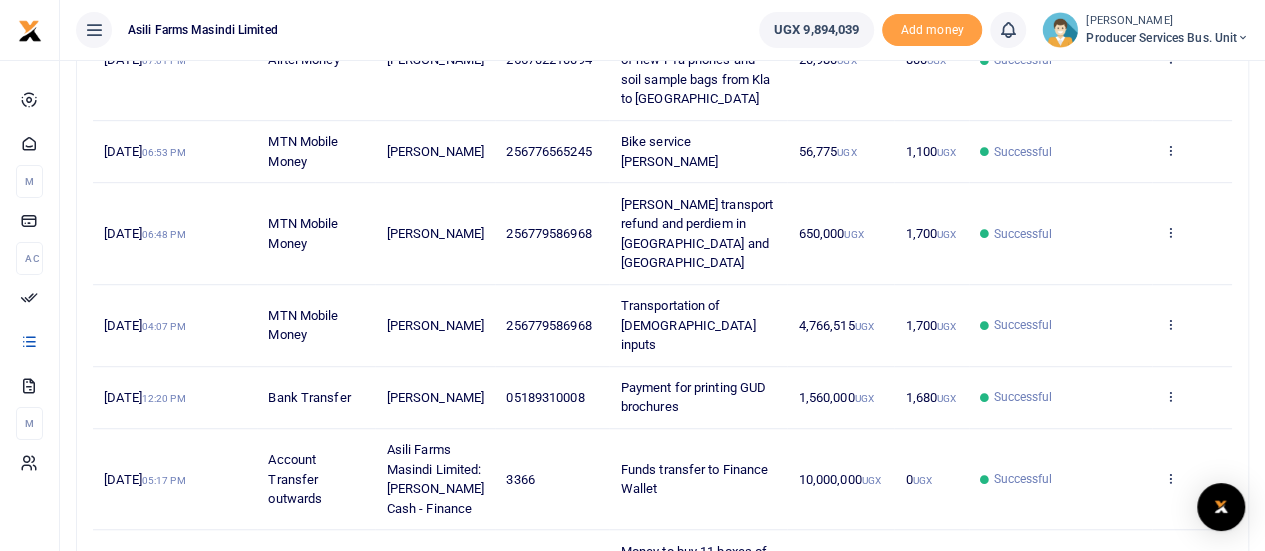 scroll, scrollTop: 500, scrollLeft: 0, axis: vertical 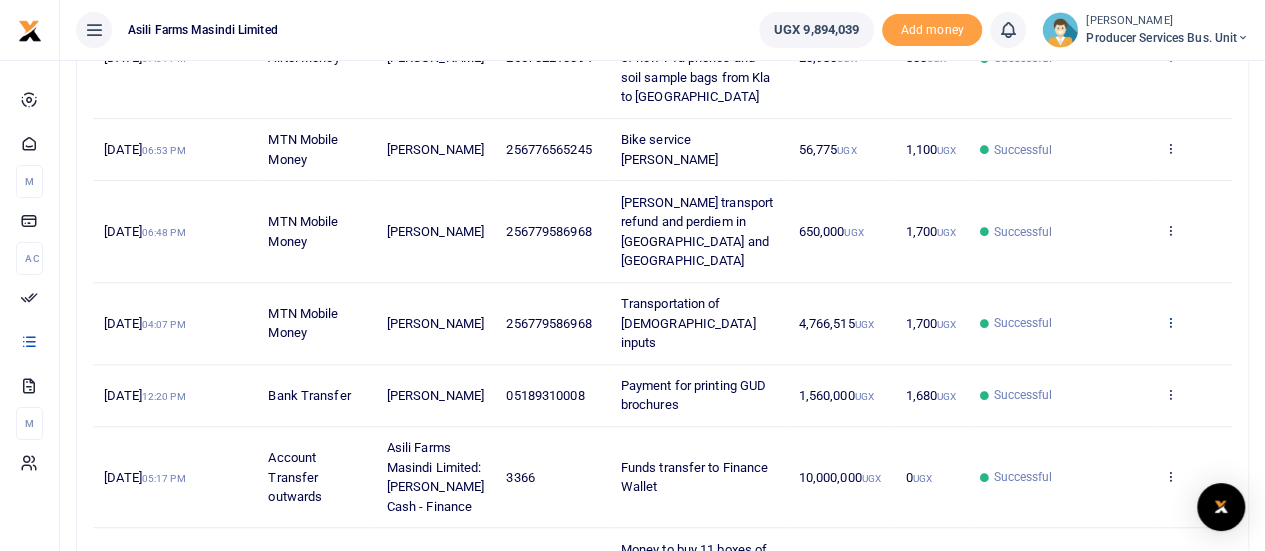 click at bounding box center (1169, 322) 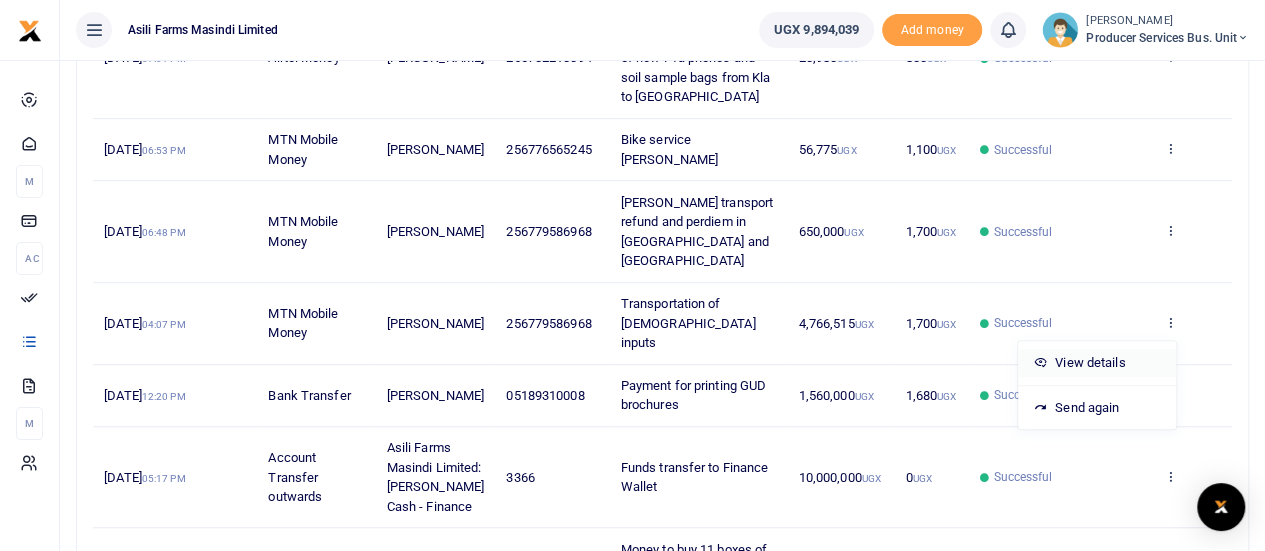click on "View details" at bounding box center (1097, 363) 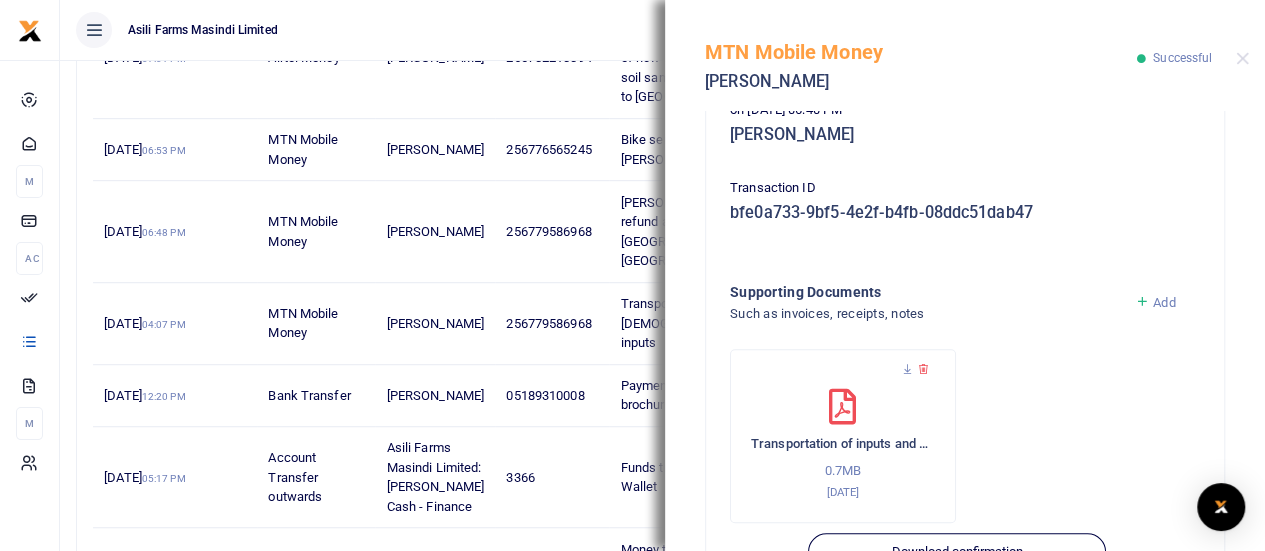 scroll, scrollTop: 674, scrollLeft: 0, axis: vertical 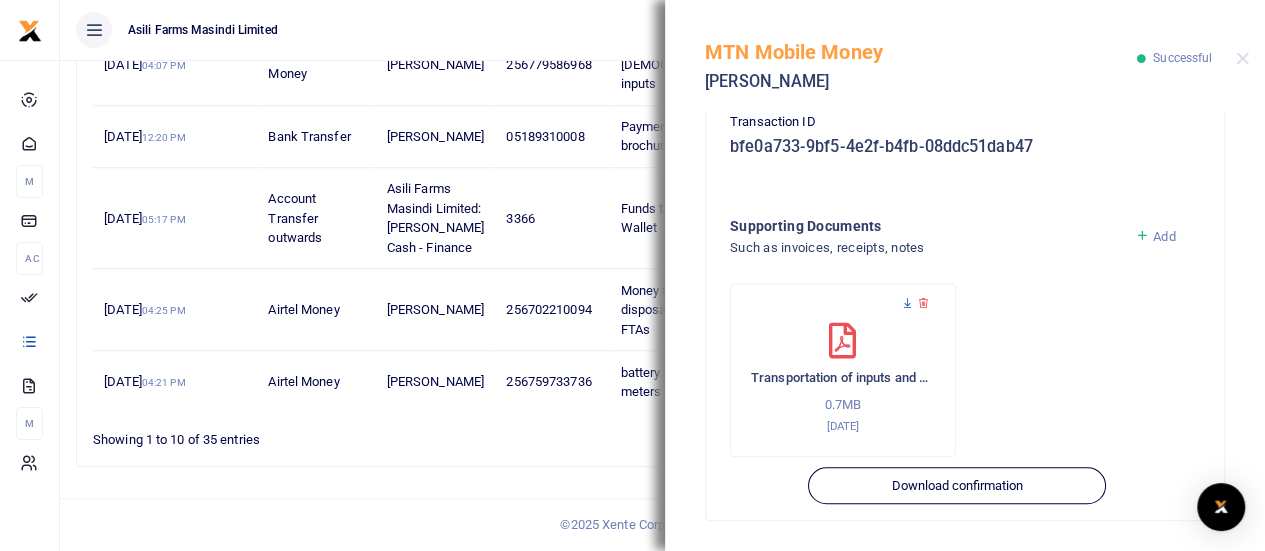click at bounding box center [907, 303] 